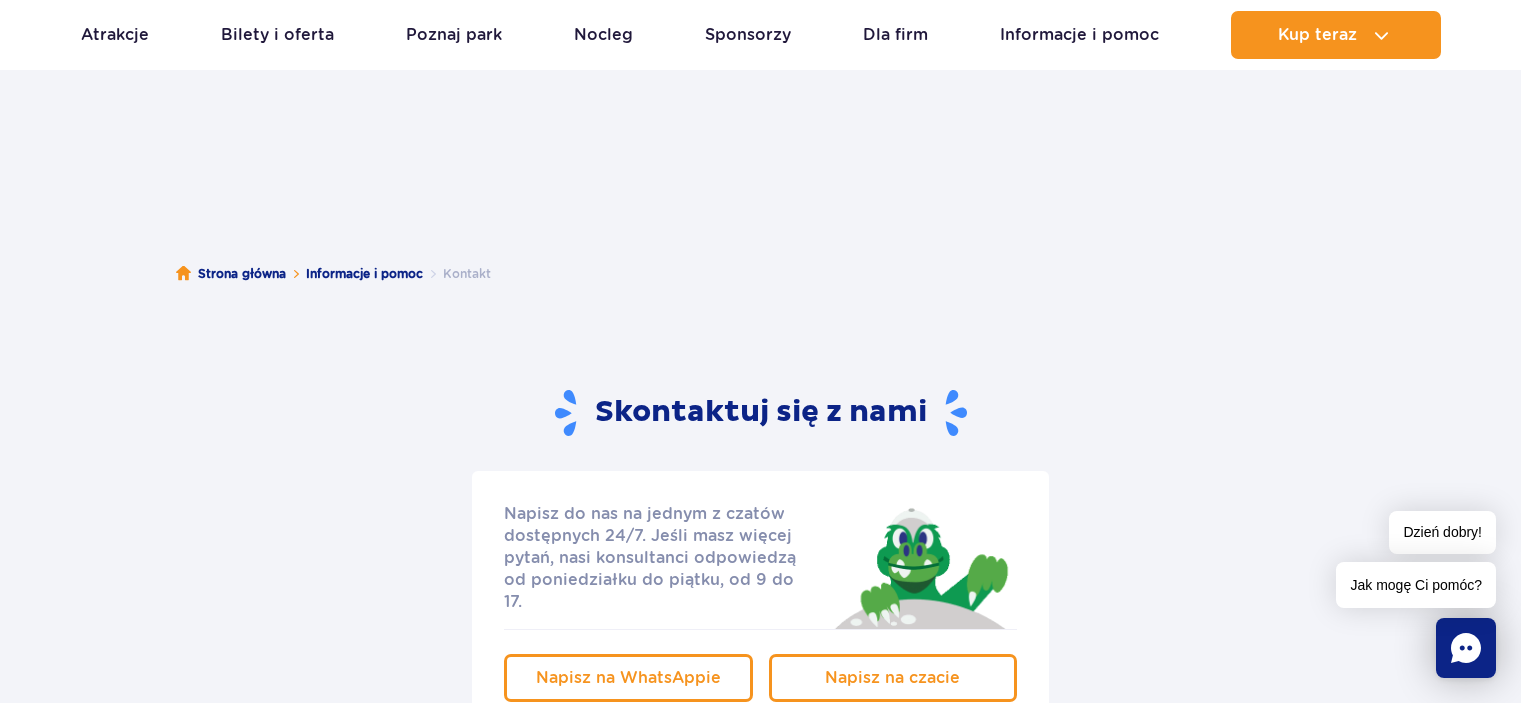 scroll, scrollTop: 416, scrollLeft: 0, axis: vertical 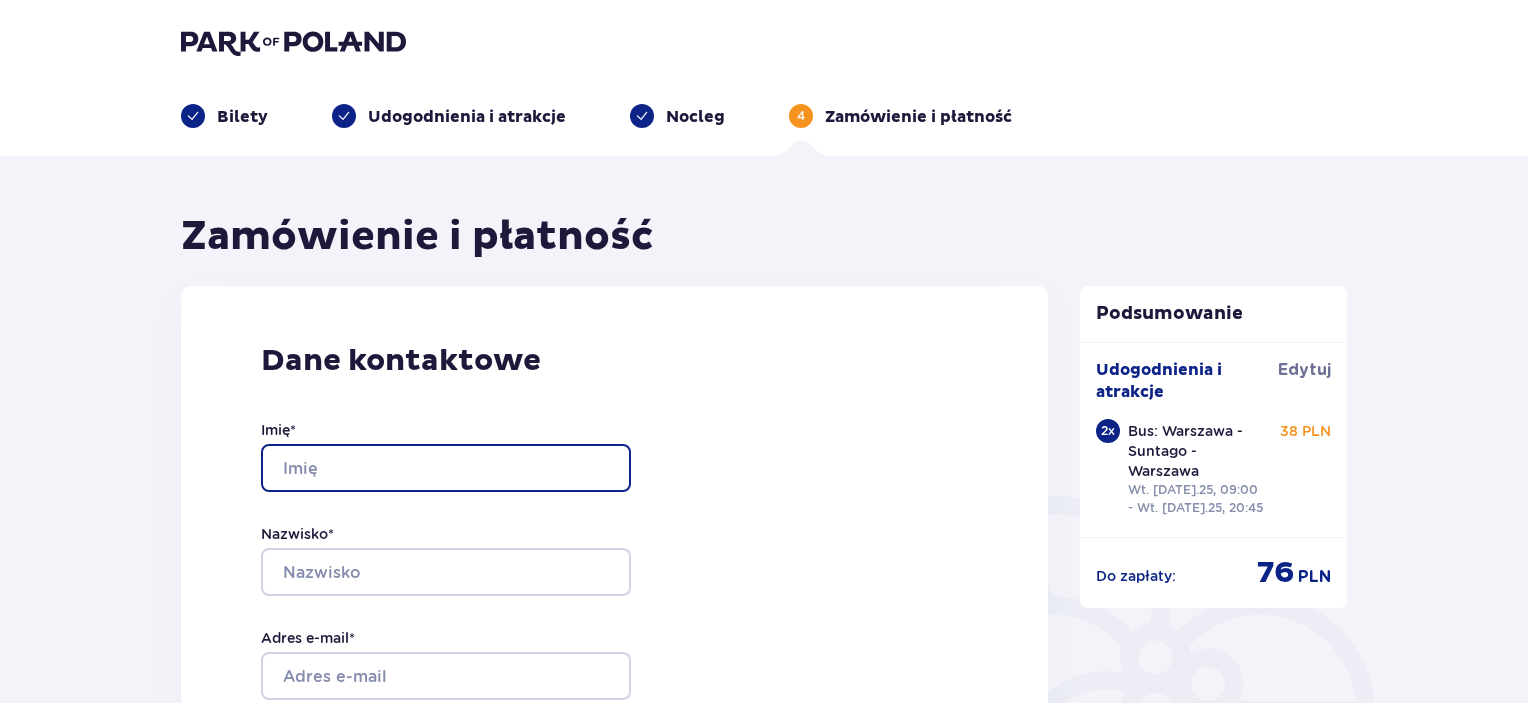 click on "Imię *" at bounding box center (446, 468) 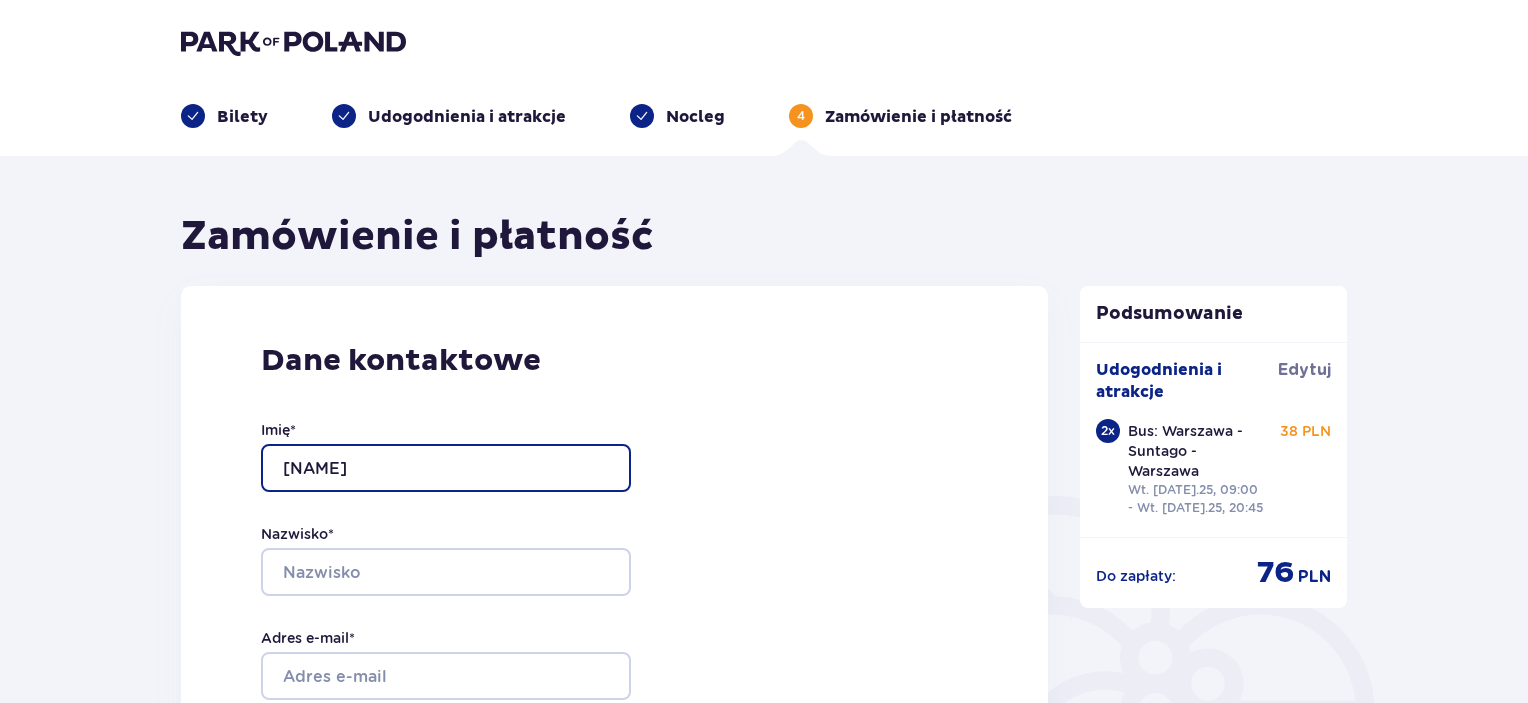 type on "[NAME]" 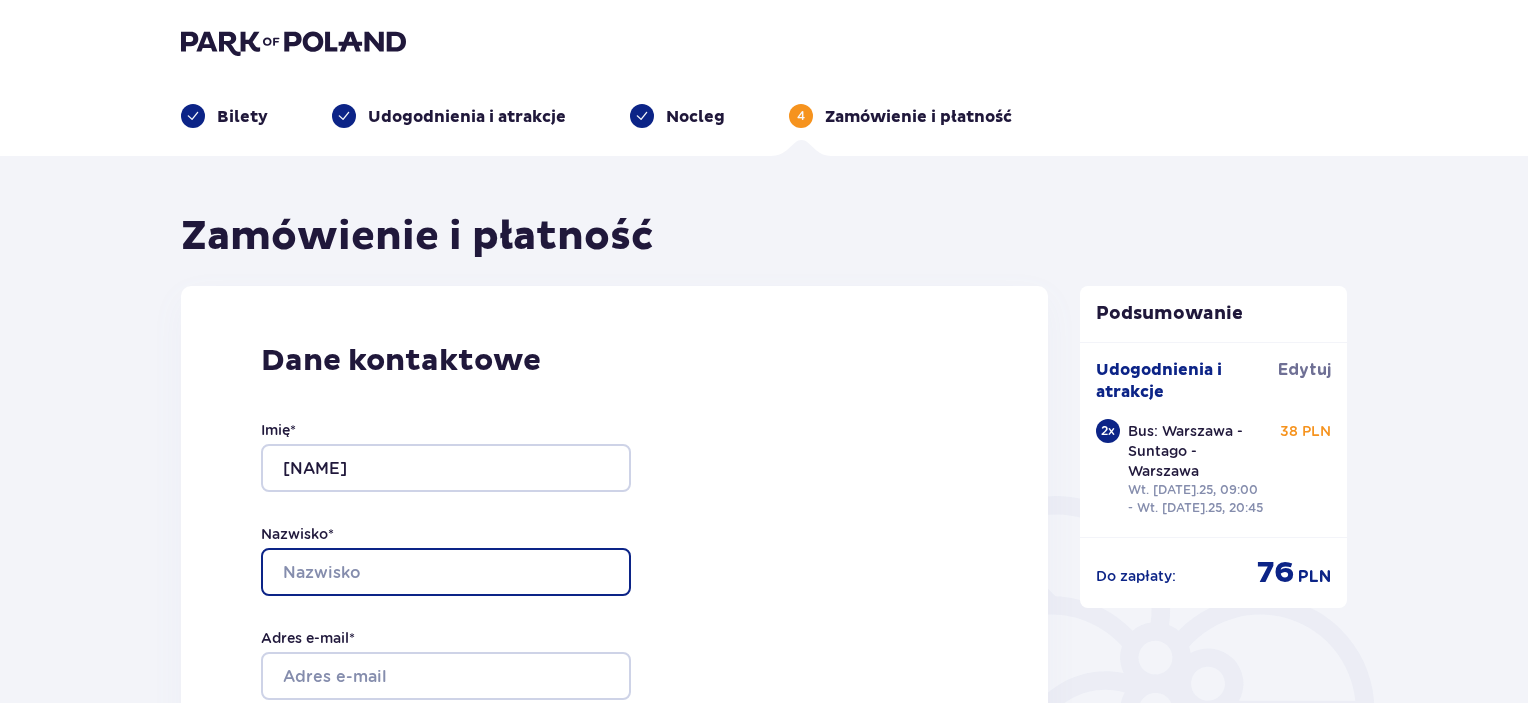 click on "Nazwisko *" at bounding box center [446, 572] 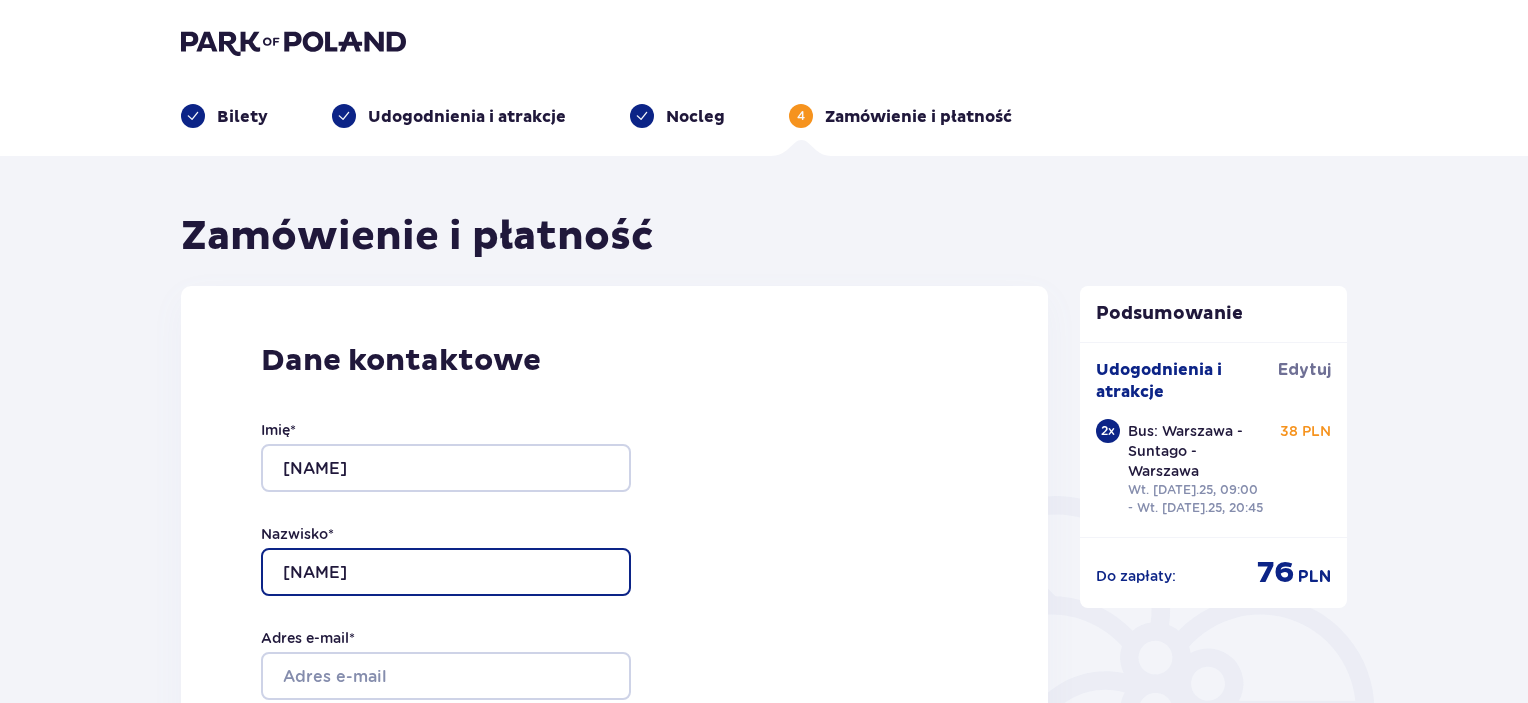 type on "[NAME]" 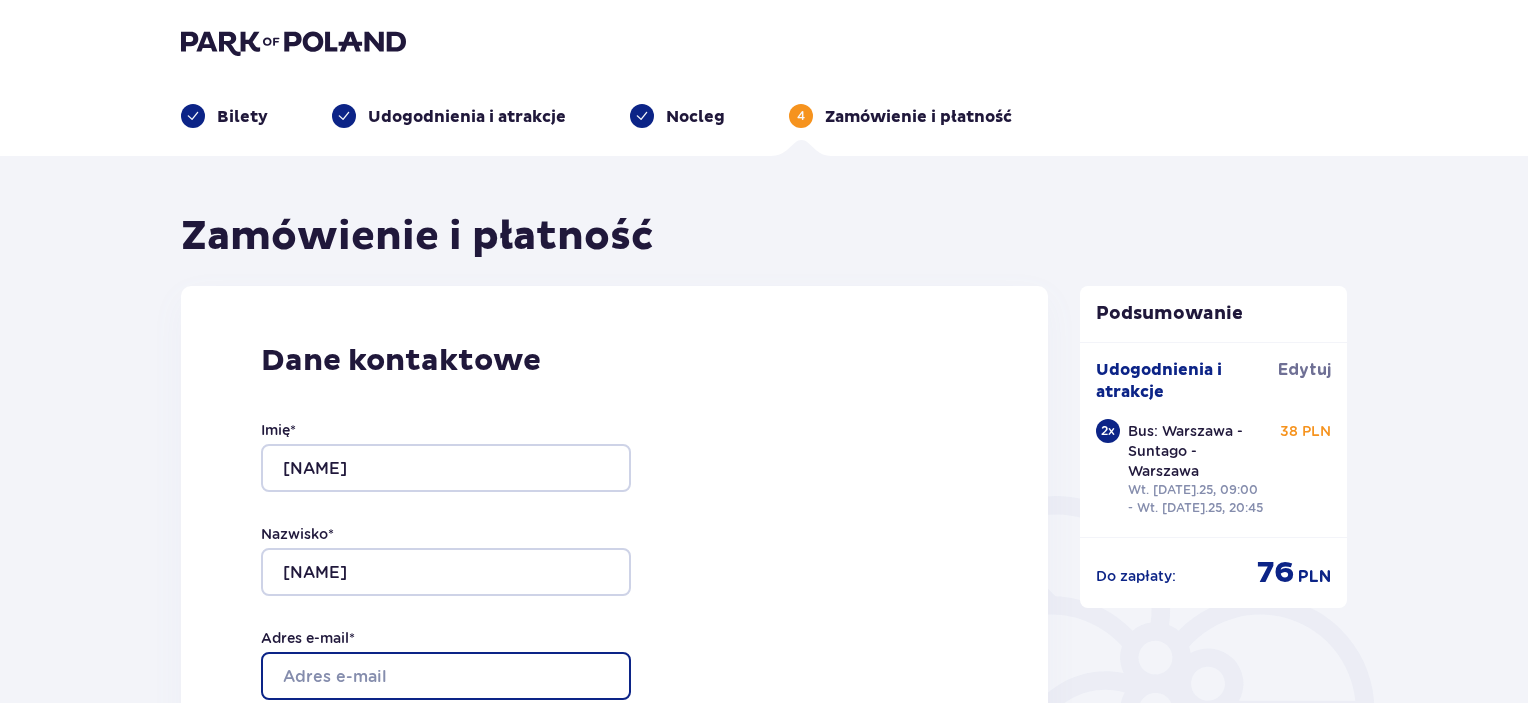 click on "Adres e-mail *" at bounding box center [446, 676] 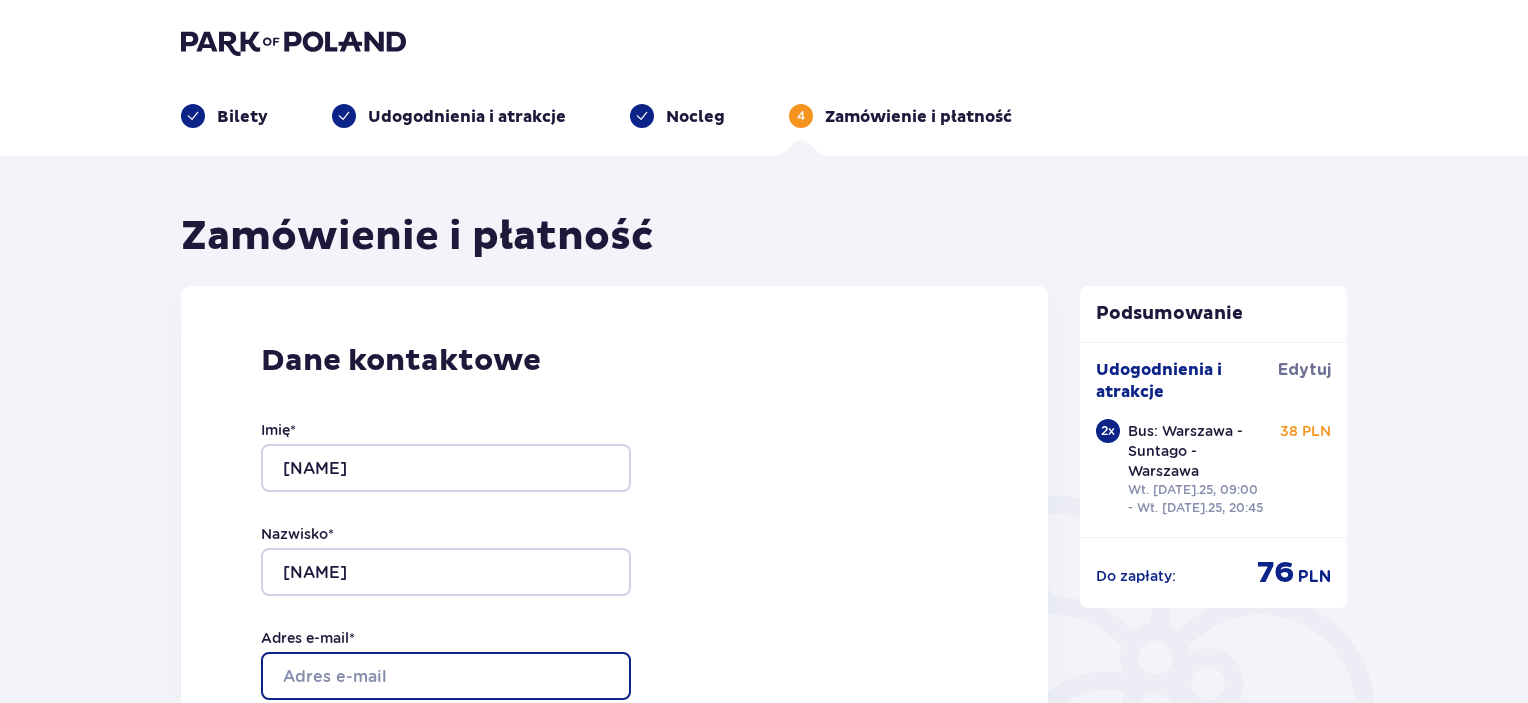 type on "support@example.com" 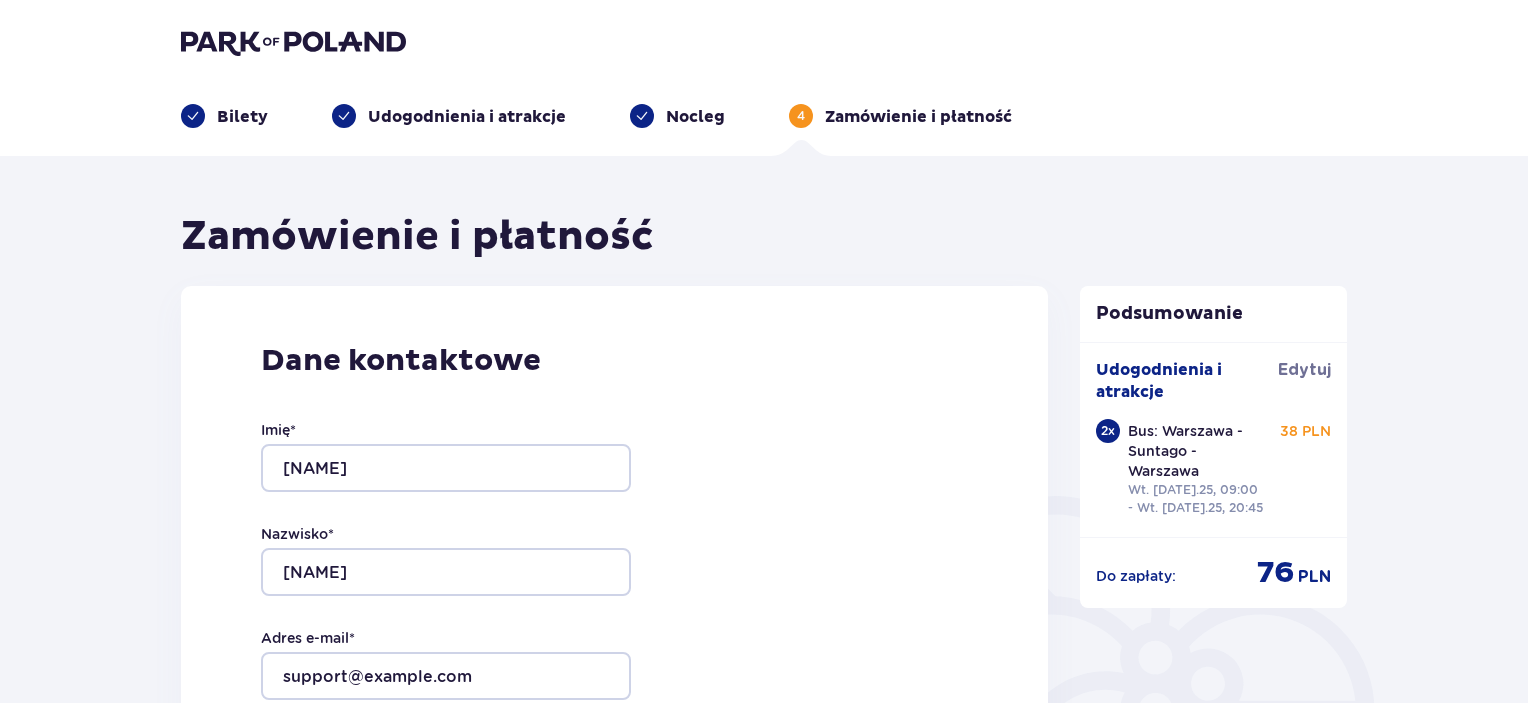 click on "Bilety Udogodnienia i atrakcje Nocleg 4 Zamówienie i płatność" at bounding box center (764, 78) 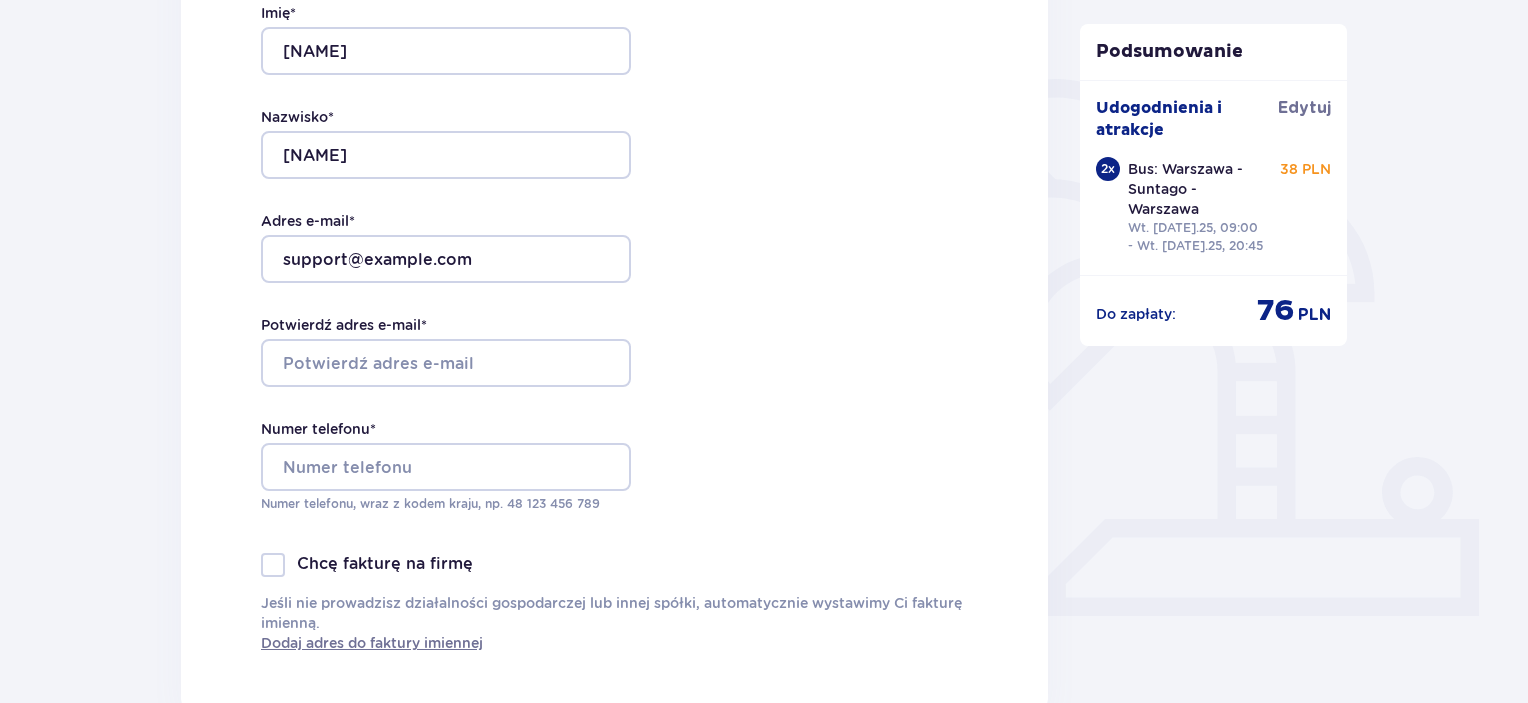 scroll, scrollTop: 422, scrollLeft: 0, axis: vertical 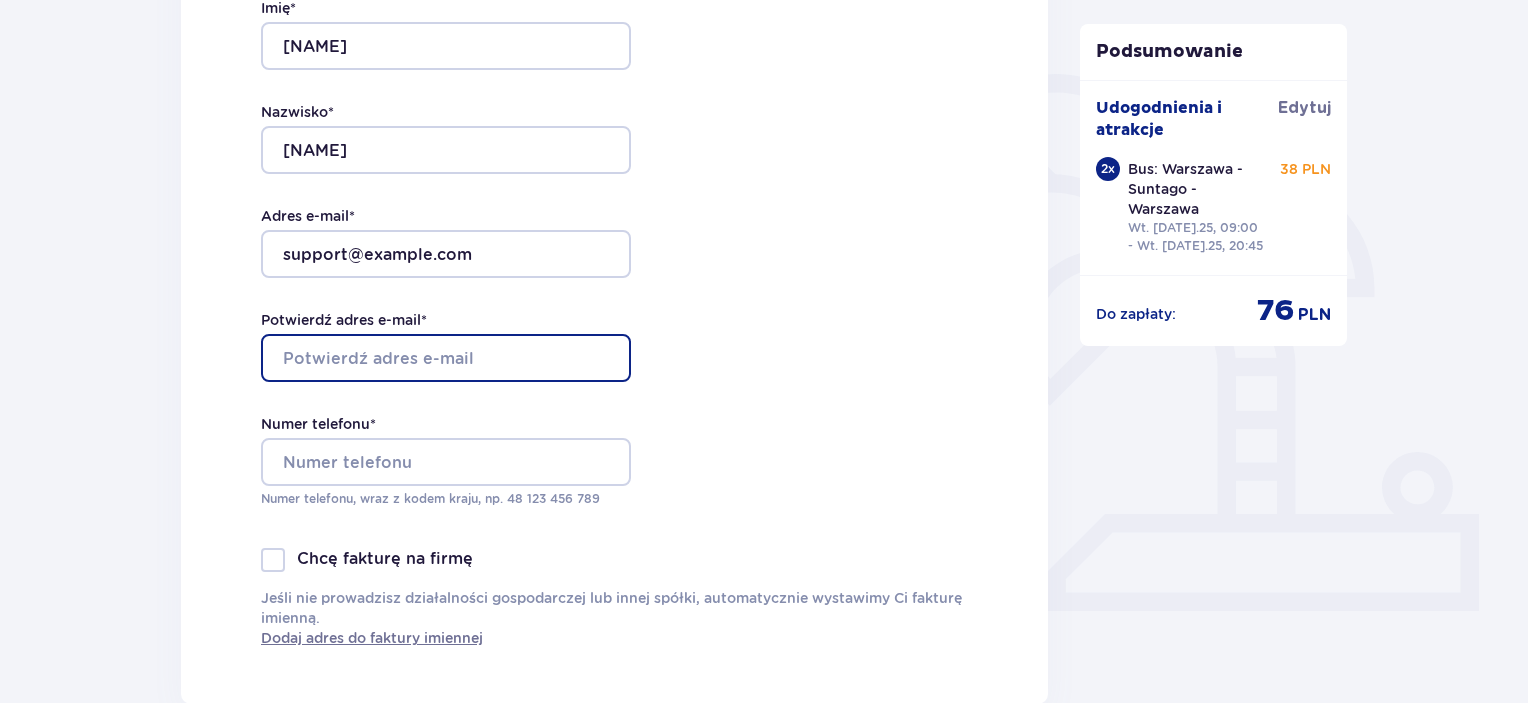 click on "Potwierdź adres e-mail *" at bounding box center (446, 358) 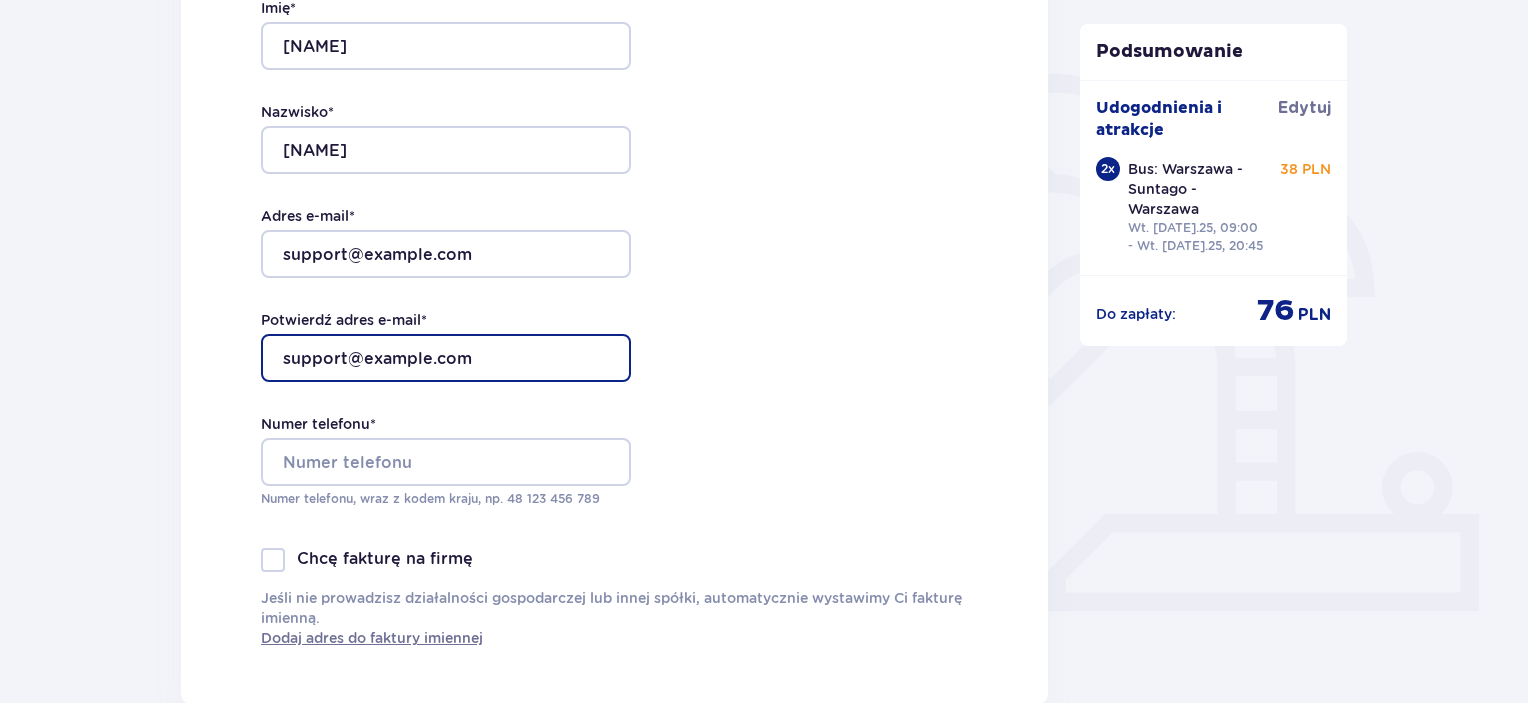 type on "support@example.com" 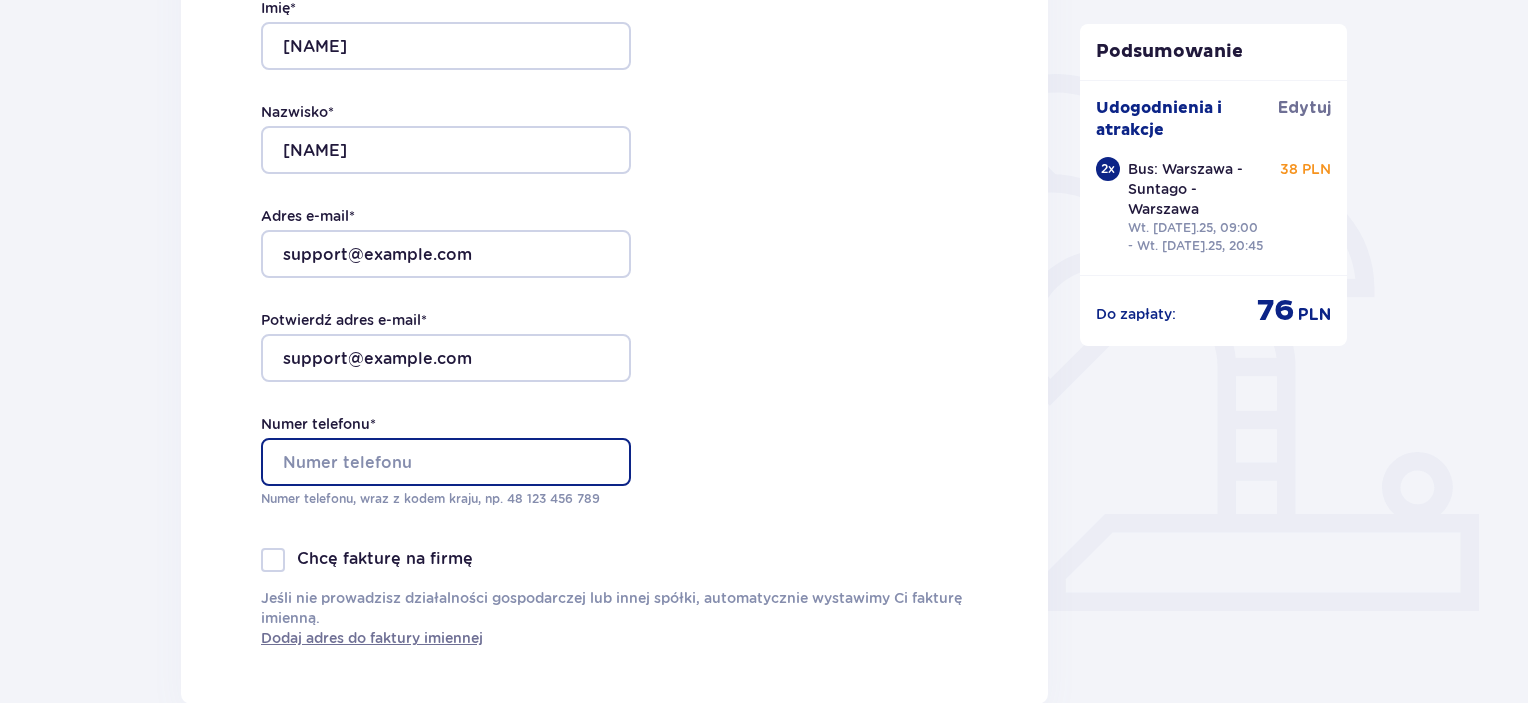 click on "Numer telefonu *" at bounding box center (446, 462) 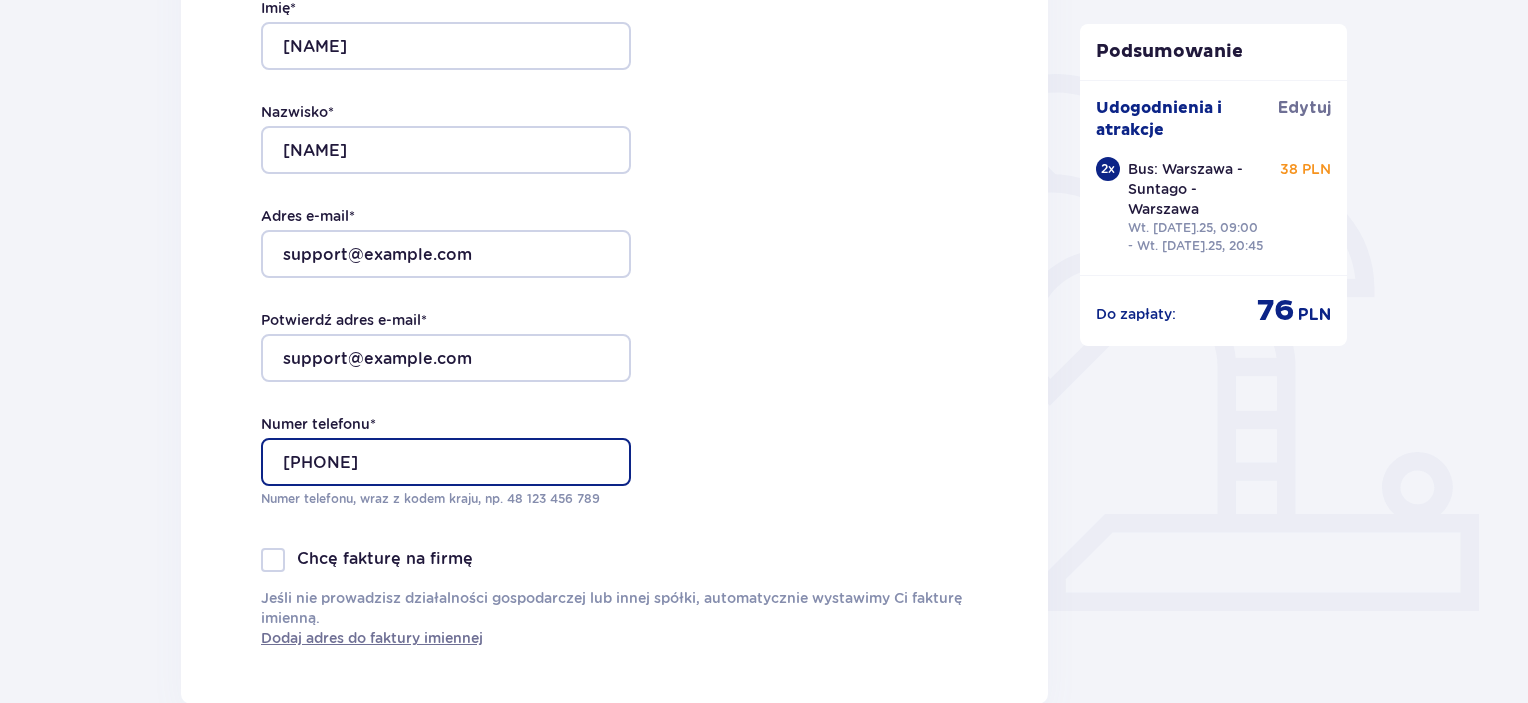 scroll, scrollTop: 1037, scrollLeft: 0, axis: vertical 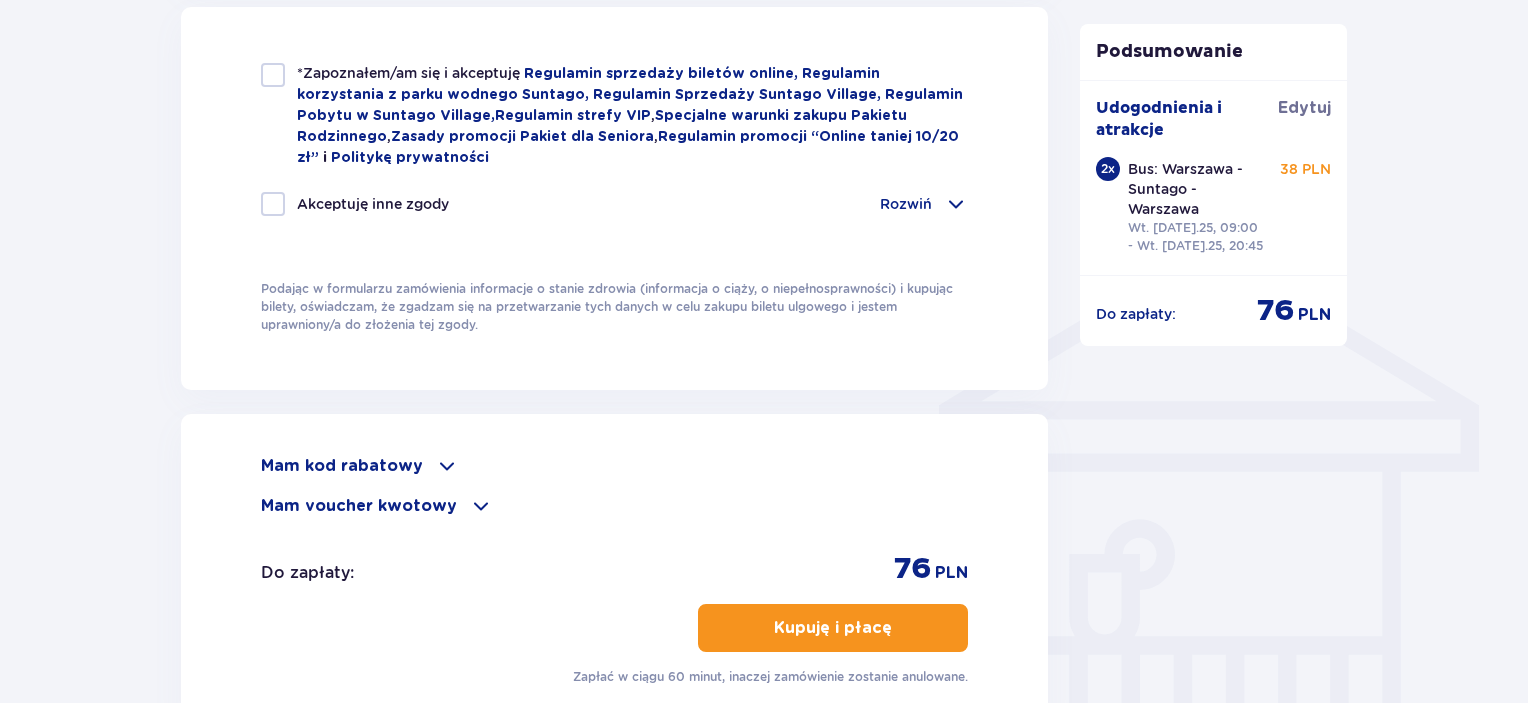 type on "[PHONE]" 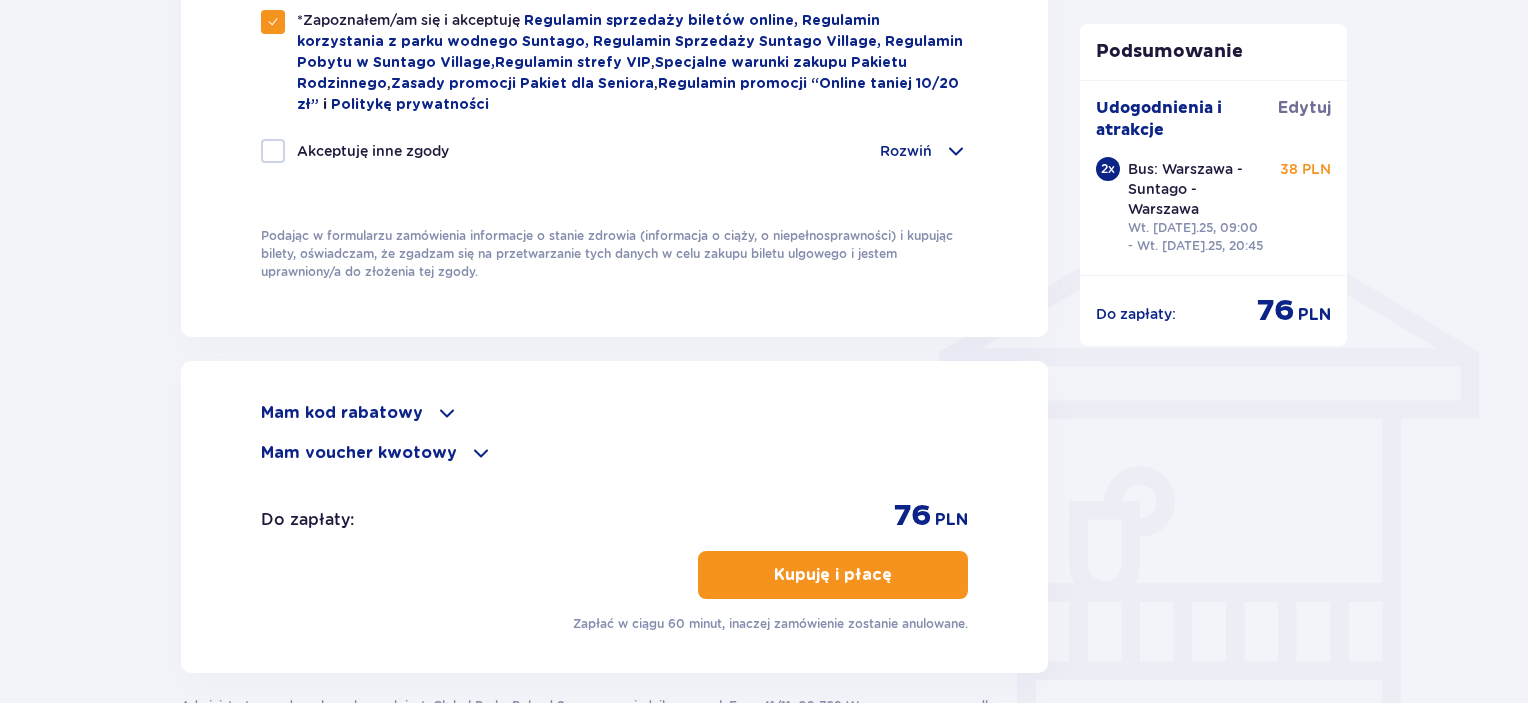 scroll, scrollTop: 1495, scrollLeft: 0, axis: vertical 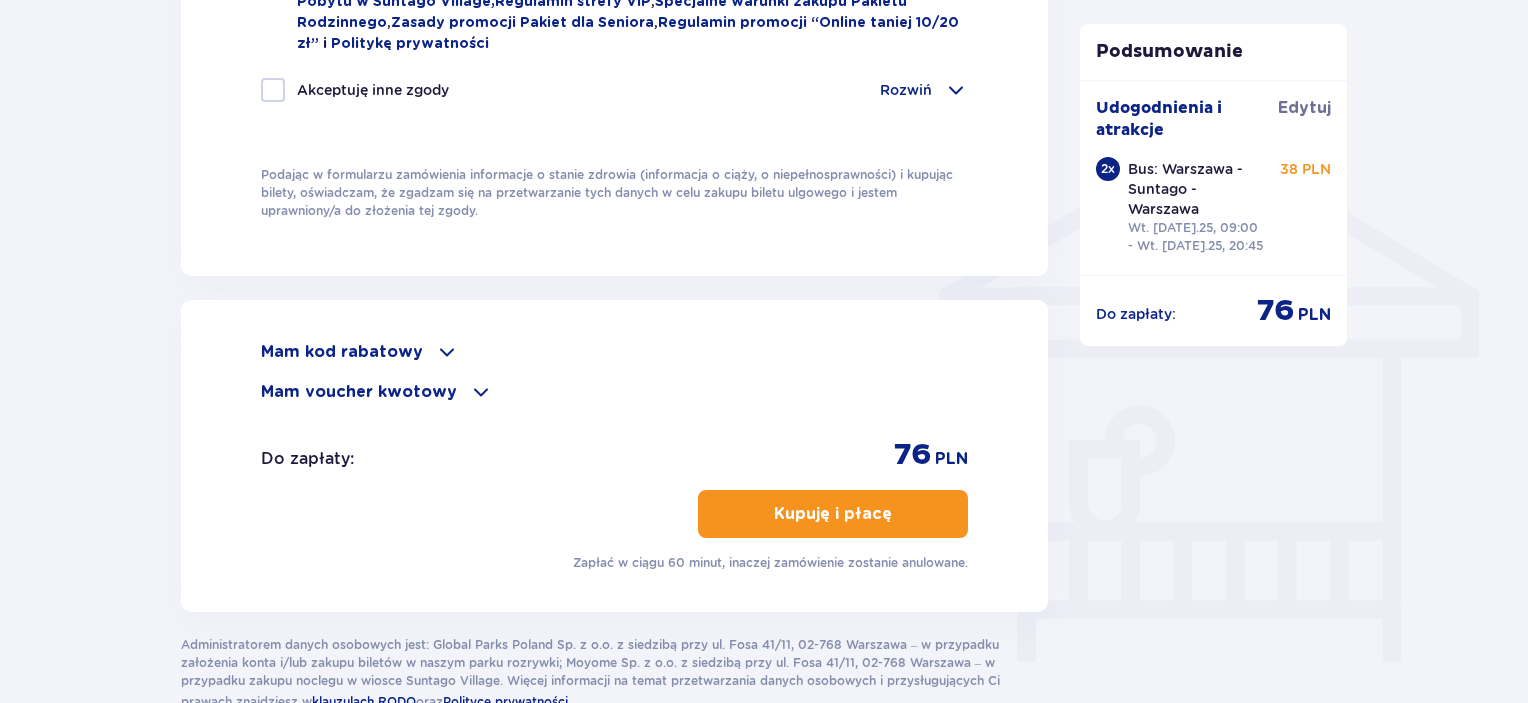 click on "Kupuję i płacę" at bounding box center [833, 514] 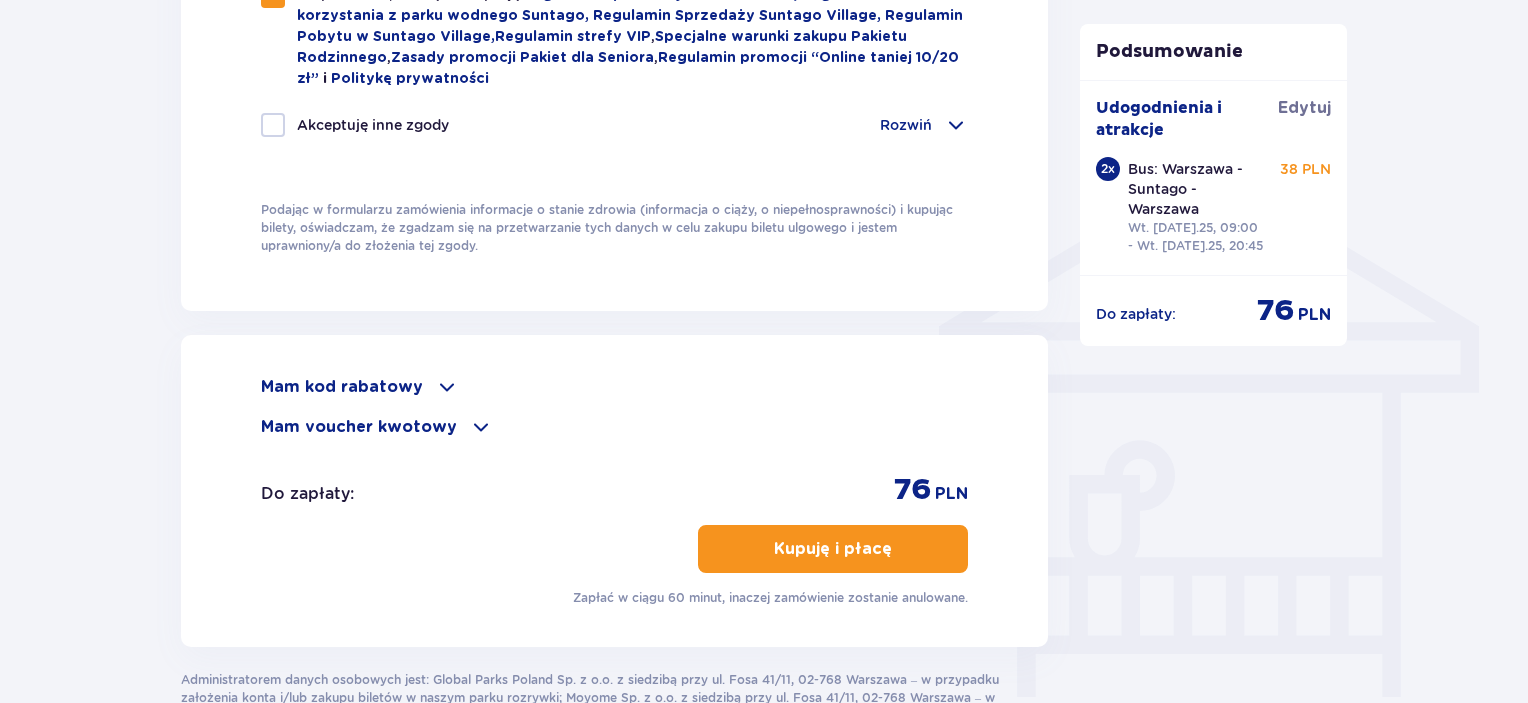 scroll, scrollTop: 1463, scrollLeft: 0, axis: vertical 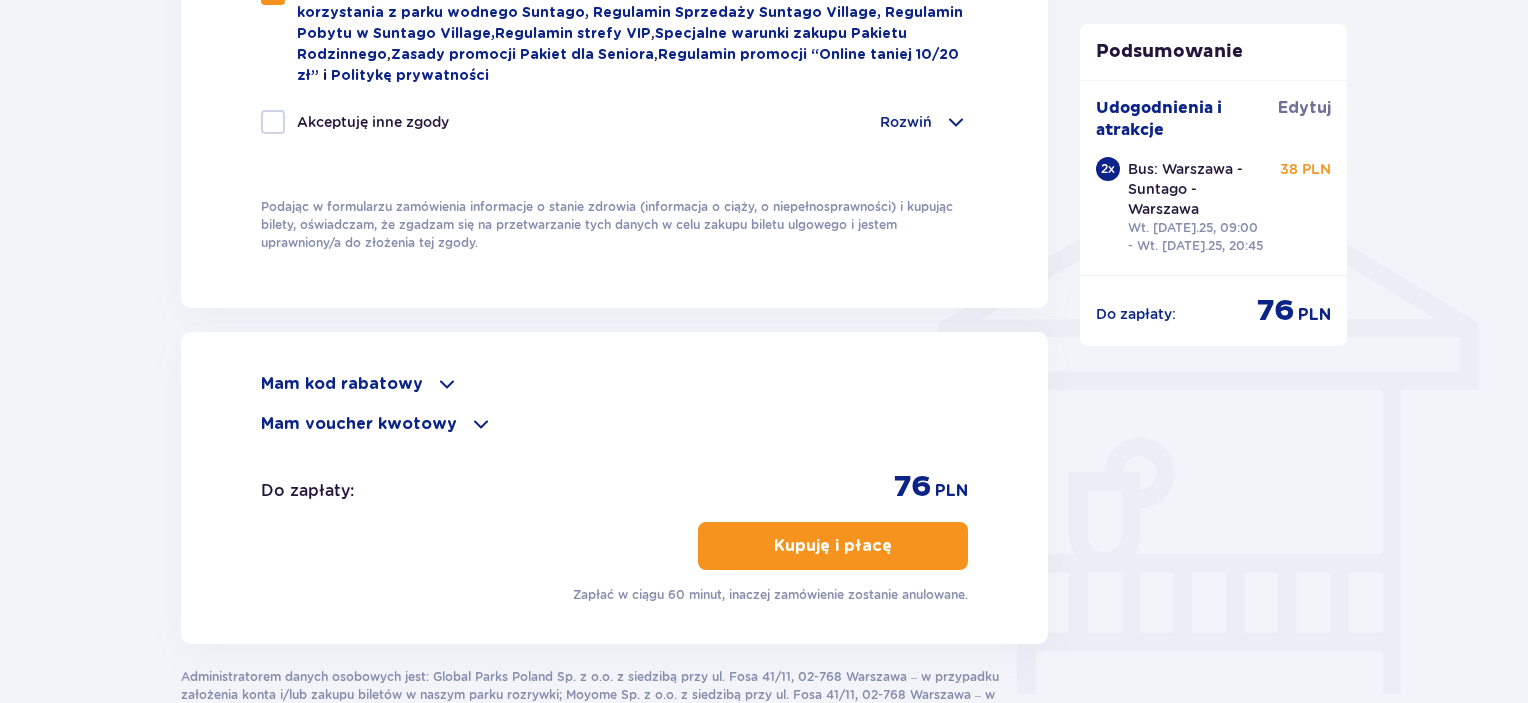 click at bounding box center [896, 546] 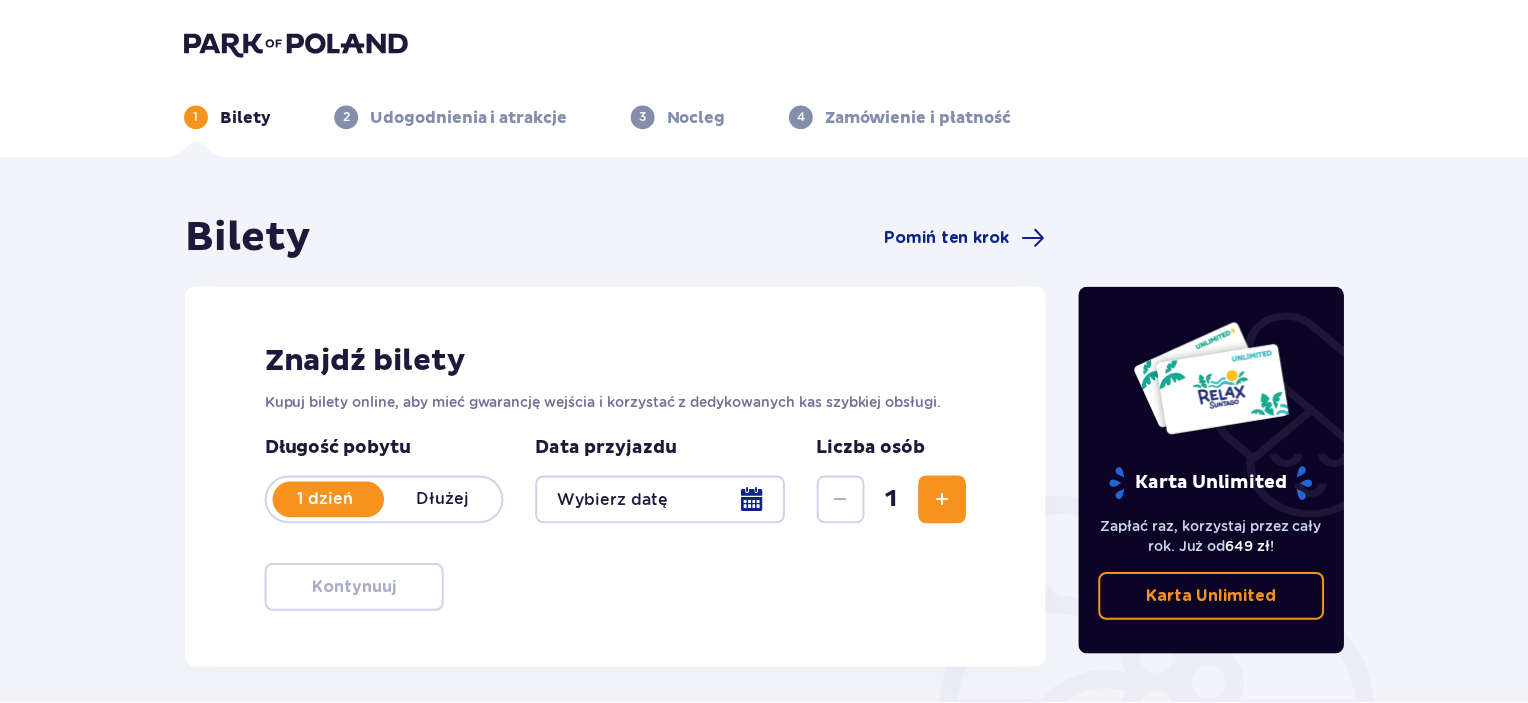 scroll, scrollTop: 0, scrollLeft: 0, axis: both 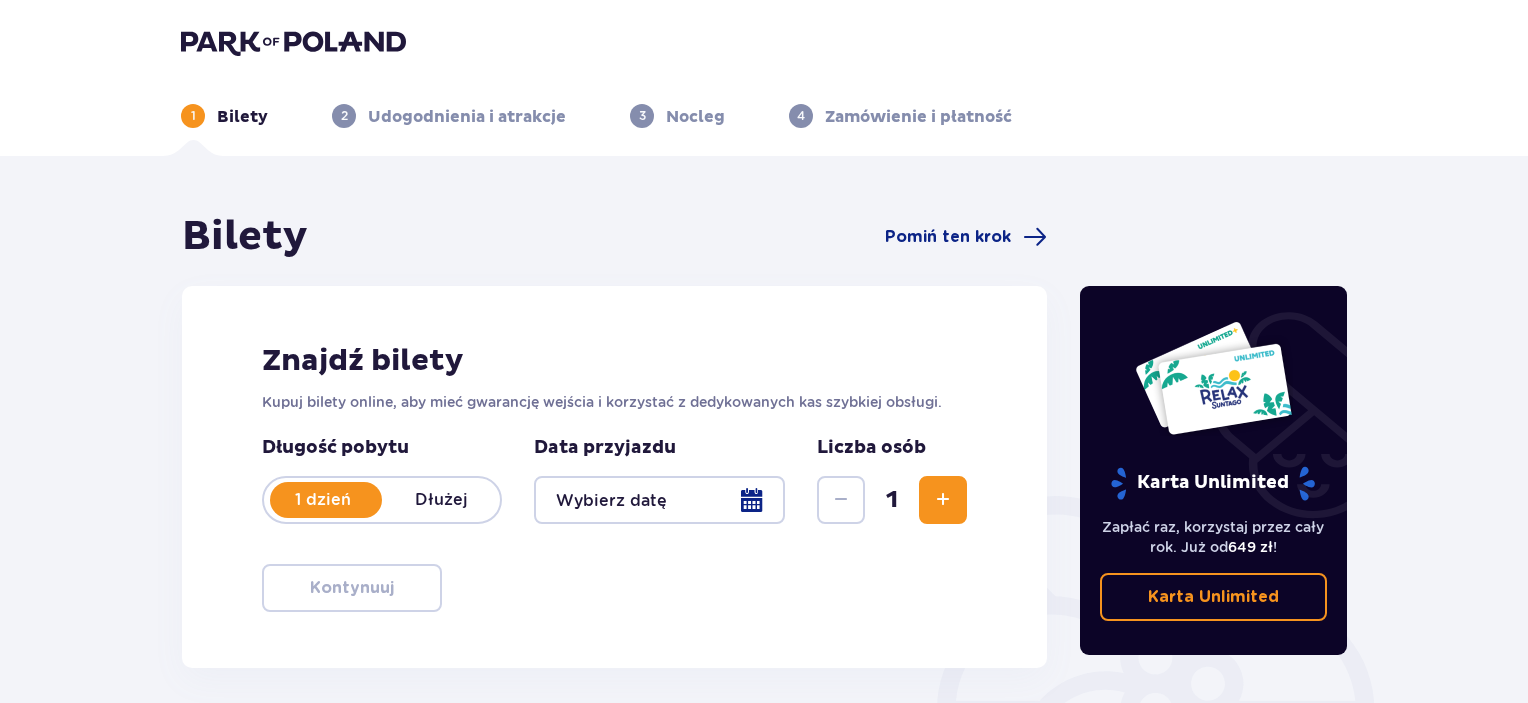 click at bounding box center [659, 500] 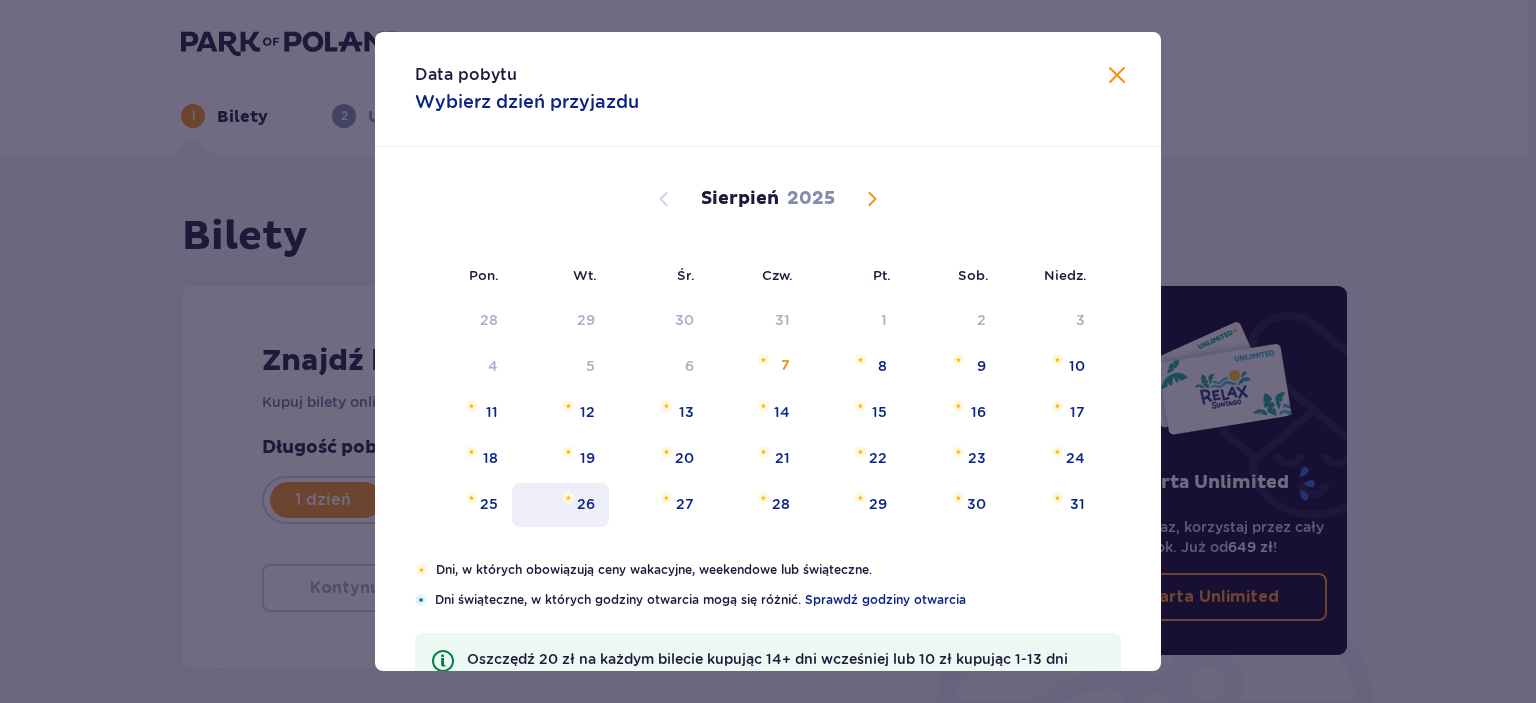 click on "26" at bounding box center [586, 504] 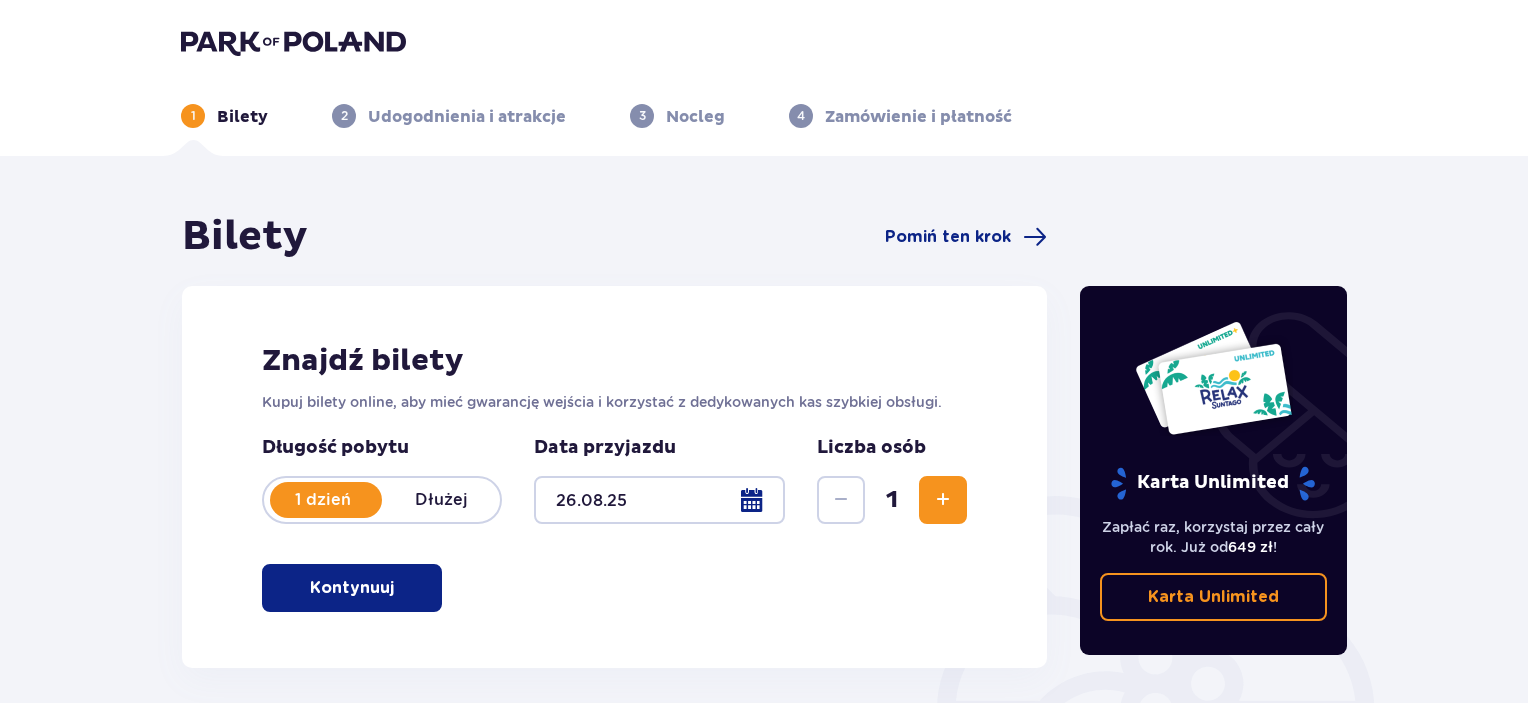 click on "Bilety Pomiń ten krok Znajdź bilety Kupuj bilety online, aby mieć gwarancję wejścia i korzystać z dedykowanych kas szybkiej obsługi. Długość pobytu 1 dzień Dłużej Data przyjazdu 26.08.25 Liczba osób 1 Kontynuuj Karta Unlimited Zapłać raz, korzystaj przez cały rok. Już od  649 zł ! Karta Unlimited" at bounding box center [764, 587] 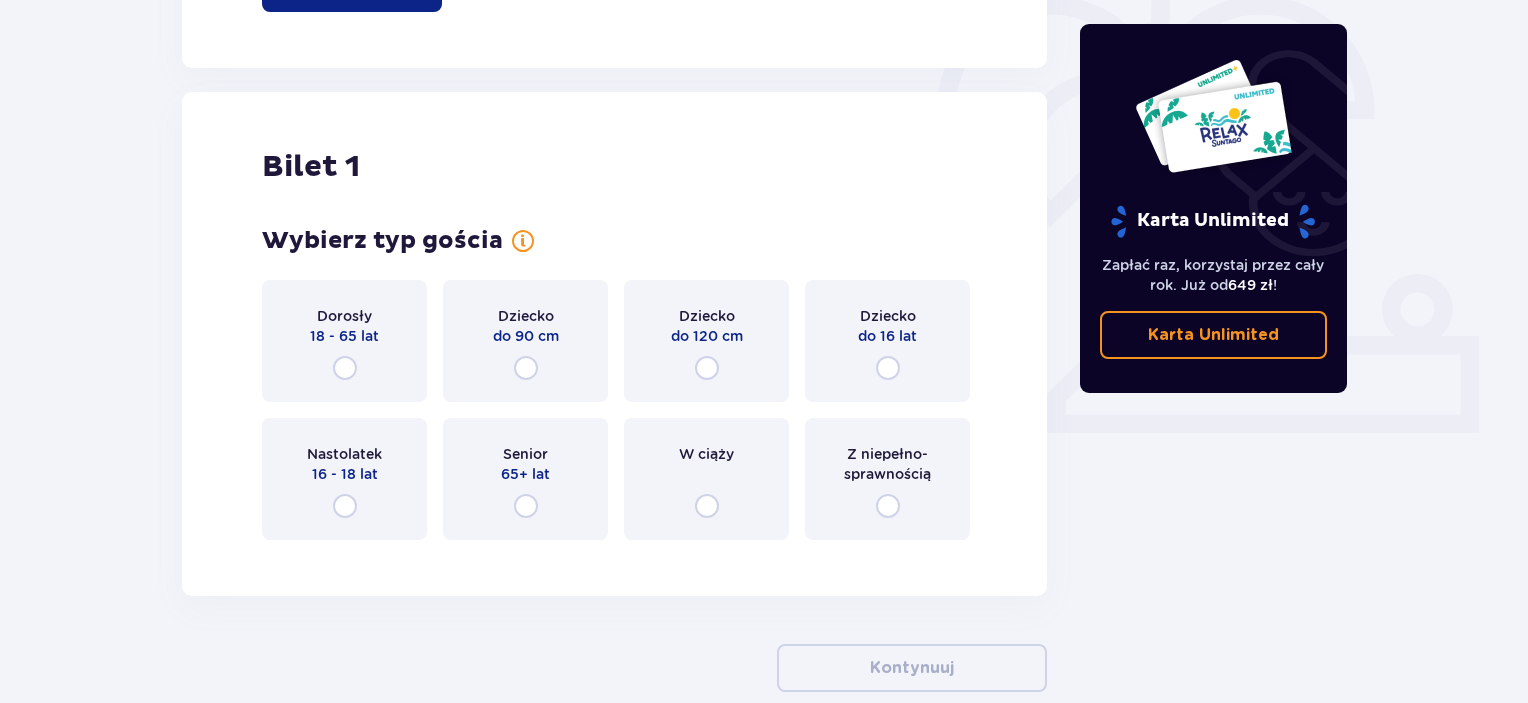 scroll, scrollTop: 668, scrollLeft: 0, axis: vertical 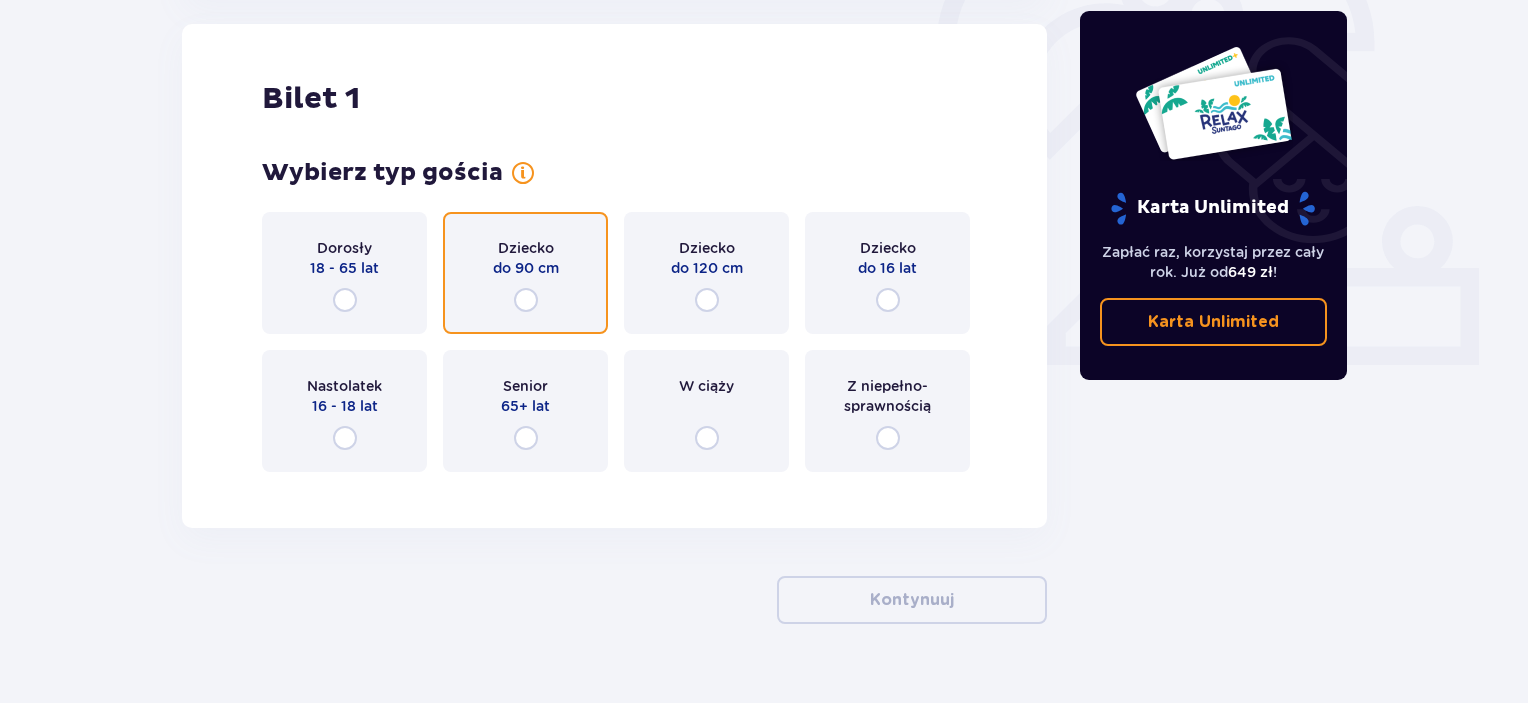click at bounding box center (526, 300) 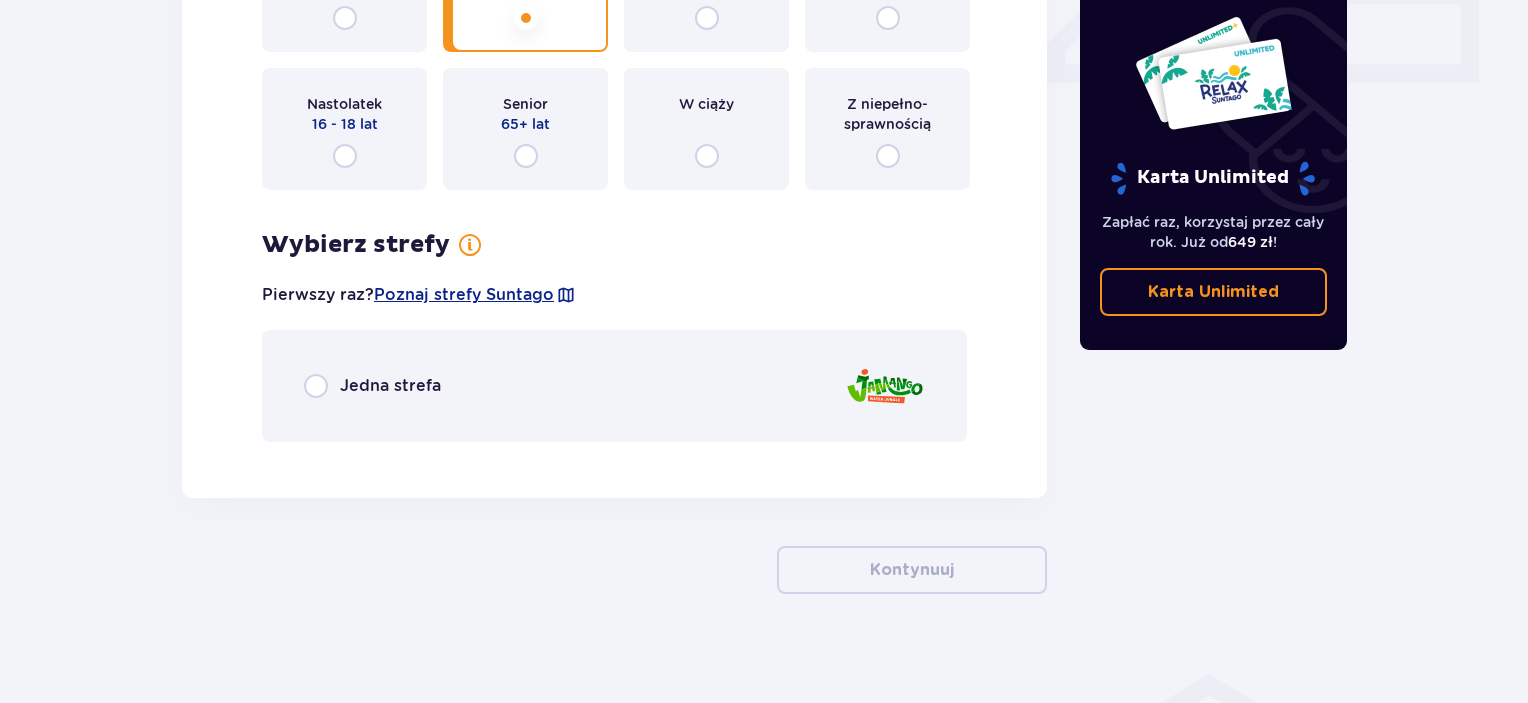 scroll, scrollTop: 960, scrollLeft: 0, axis: vertical 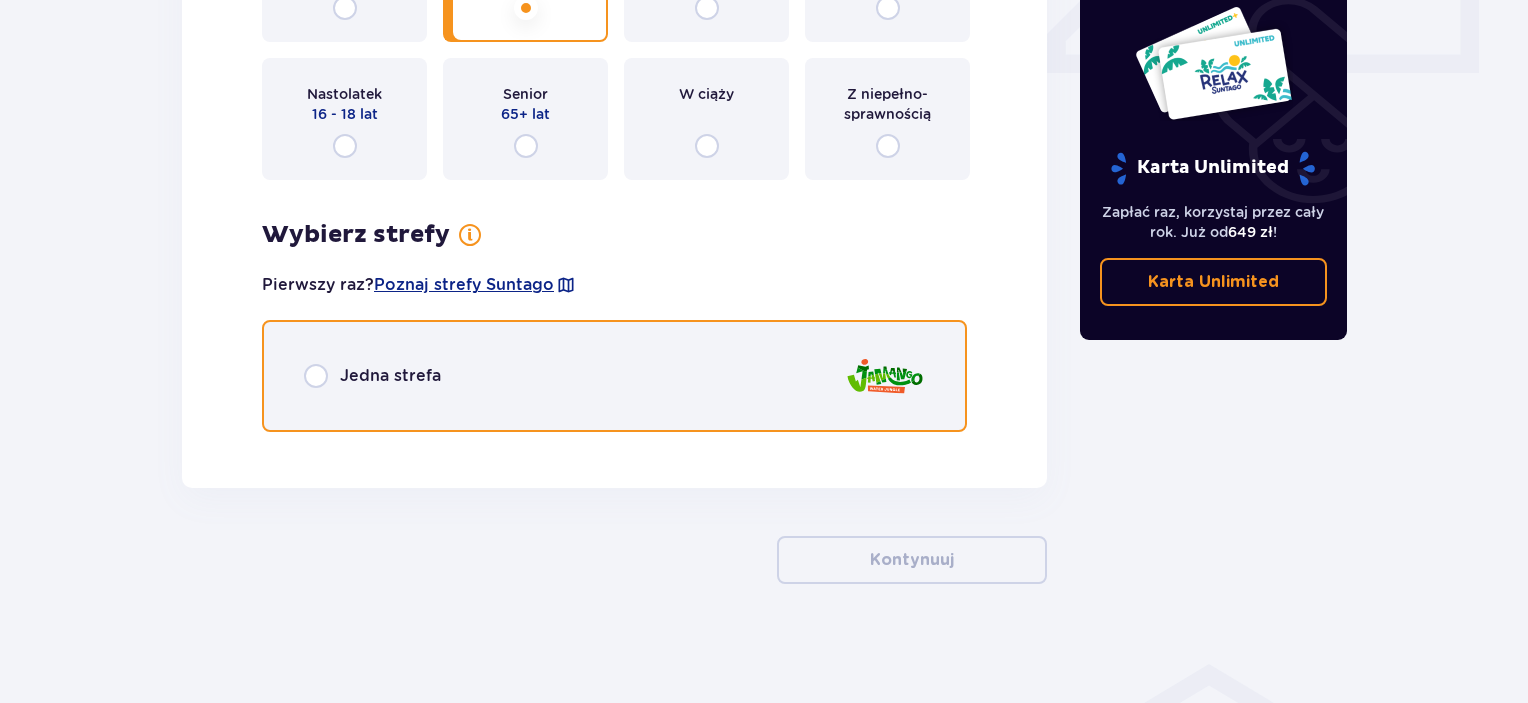 click at bounding box center (316, 376) 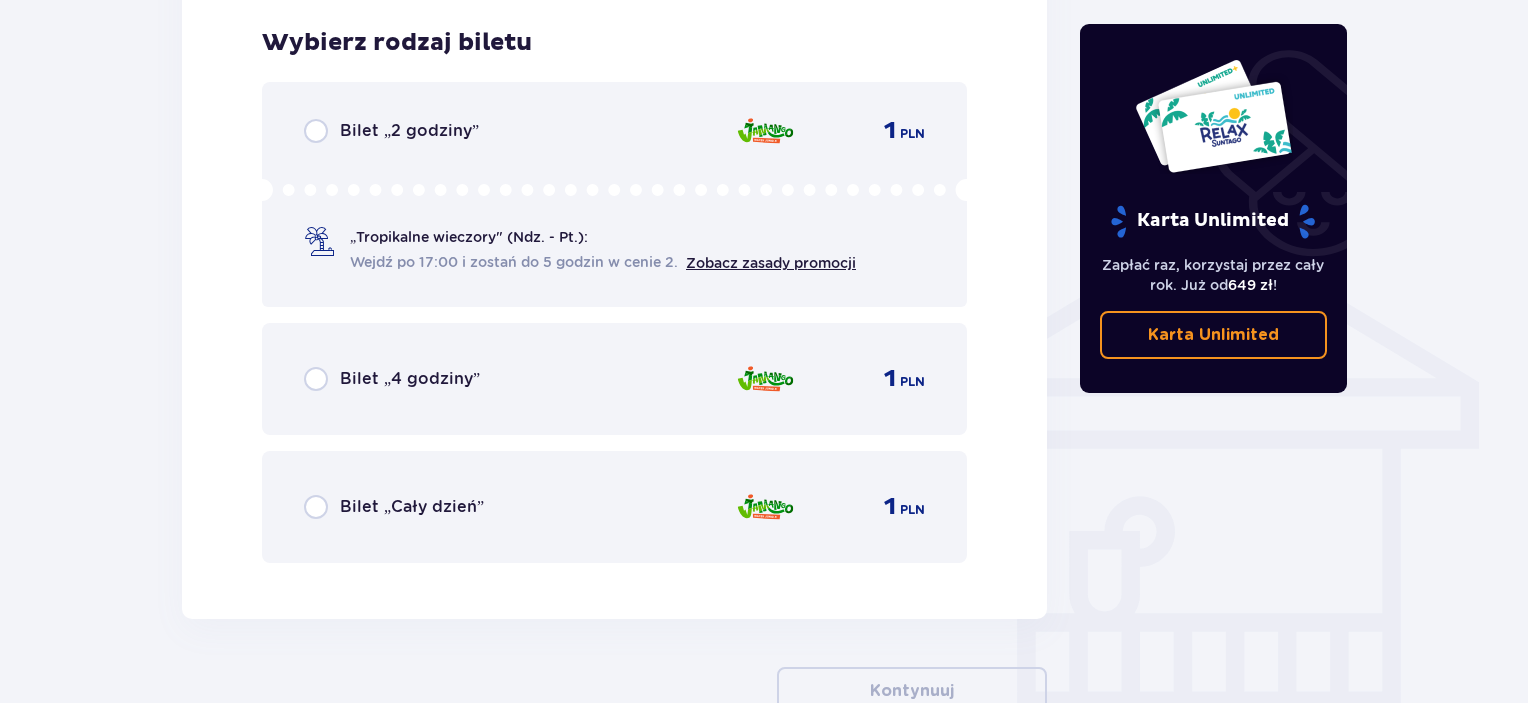 scroll, scrollTop: 1408, scrollLeft: 0, axis: vertical 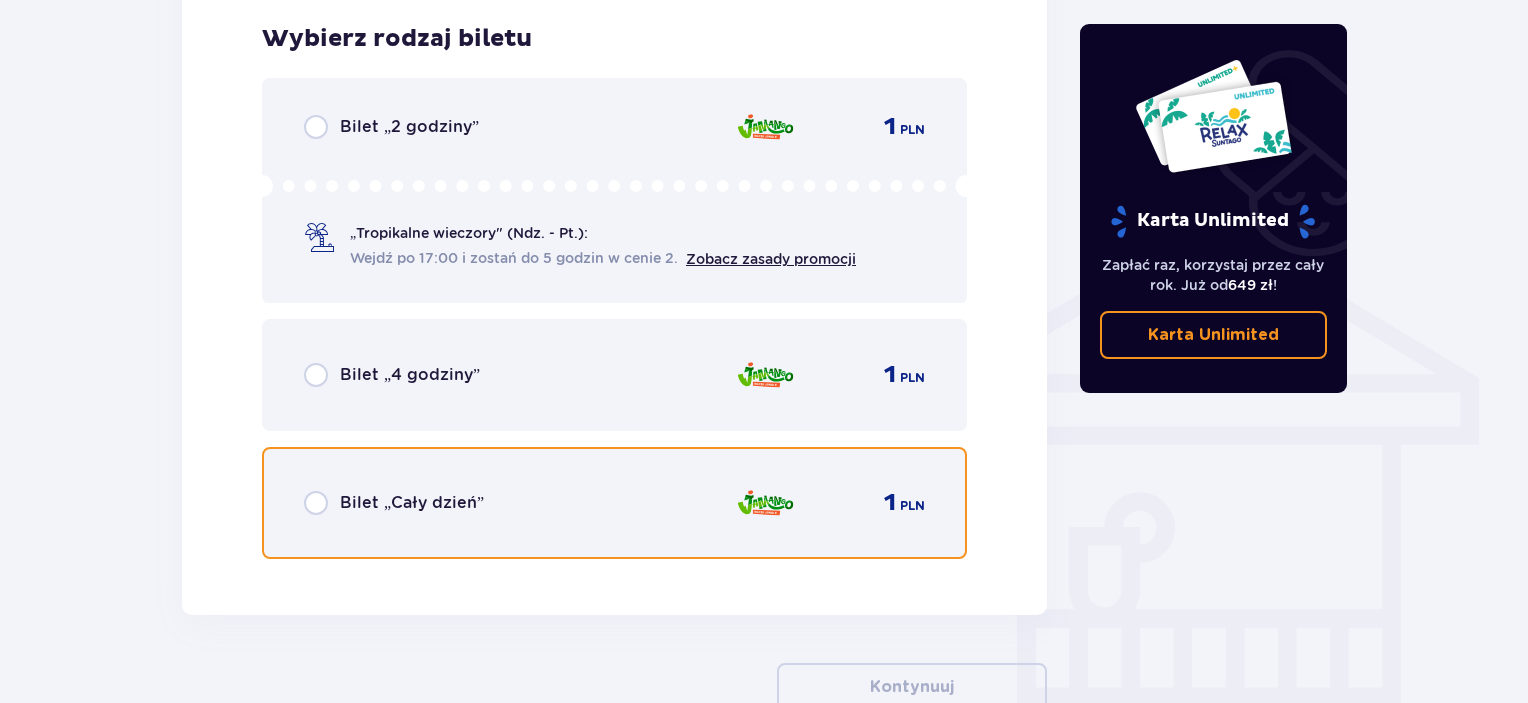click at bounding box center [316, 503] 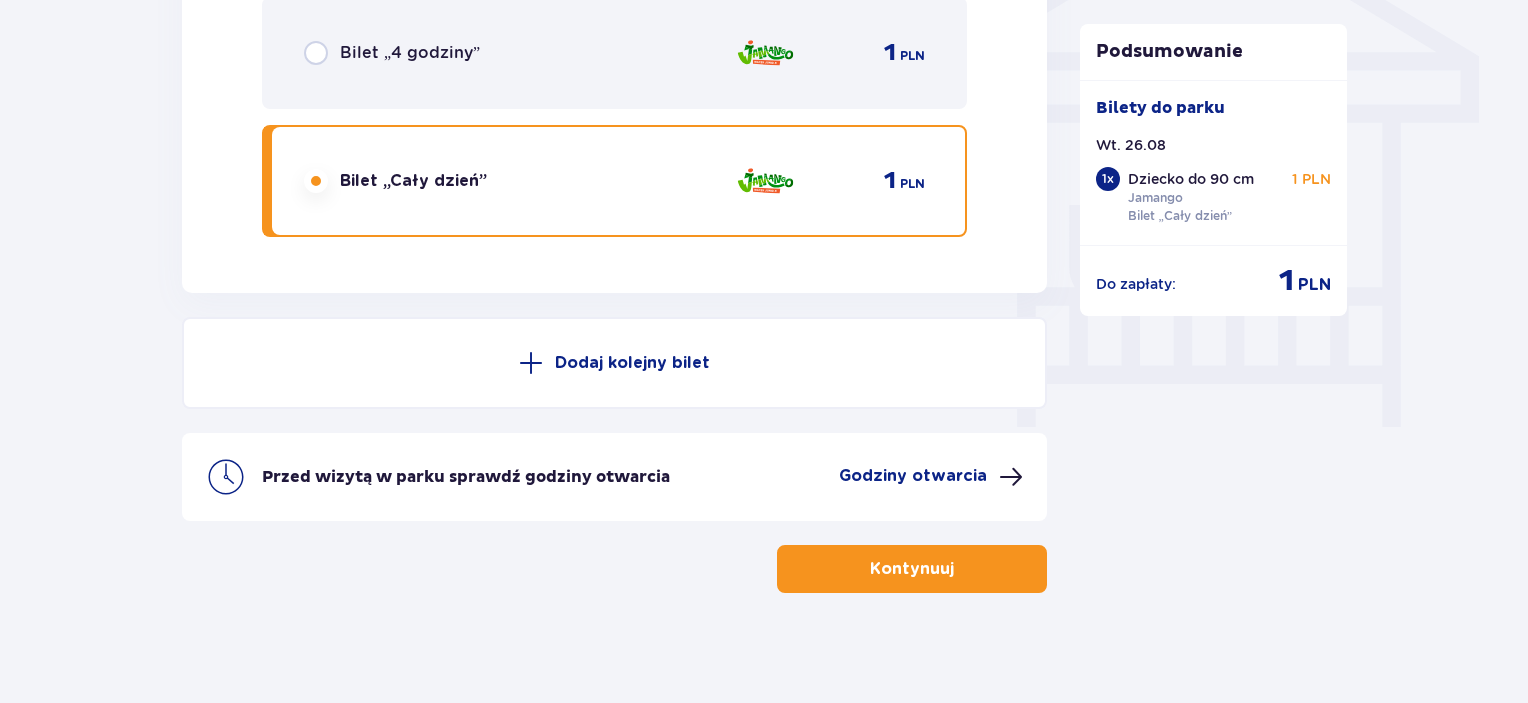 scroll, scrollTop: 1738, scrollLeft: 0, axis: vertical 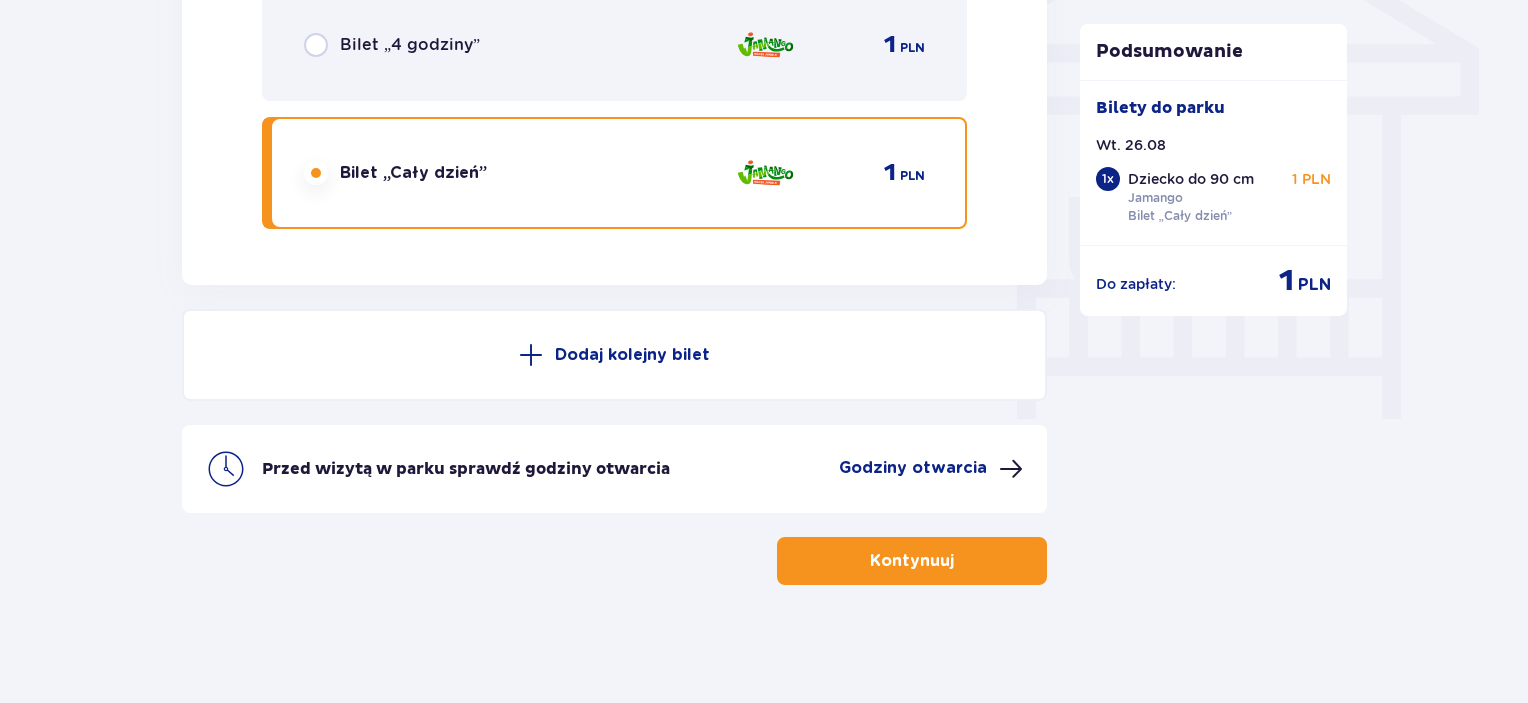 click on "Kontynuuj" at bounding box center [912, 561] 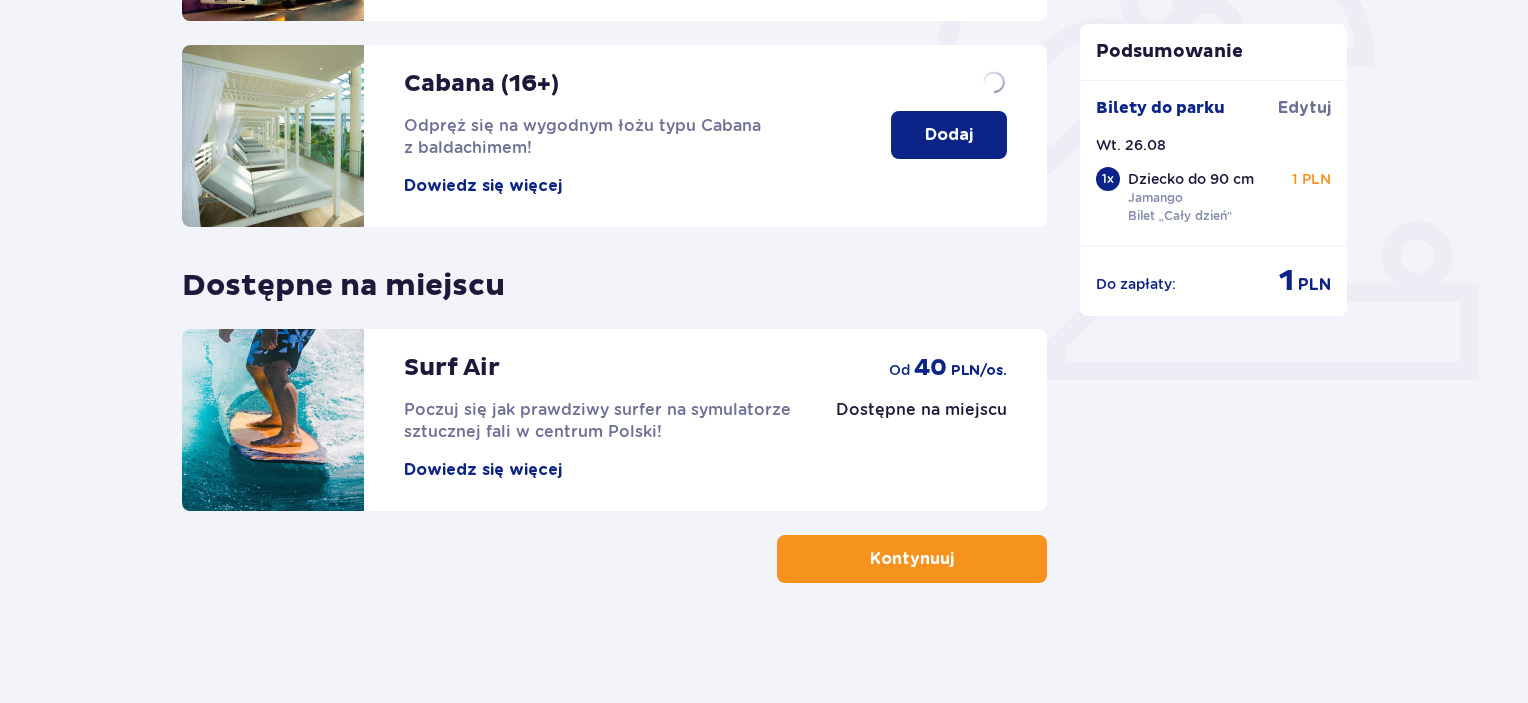 scroll, scrollTop: 0, scrollLeft: 0, axis: both 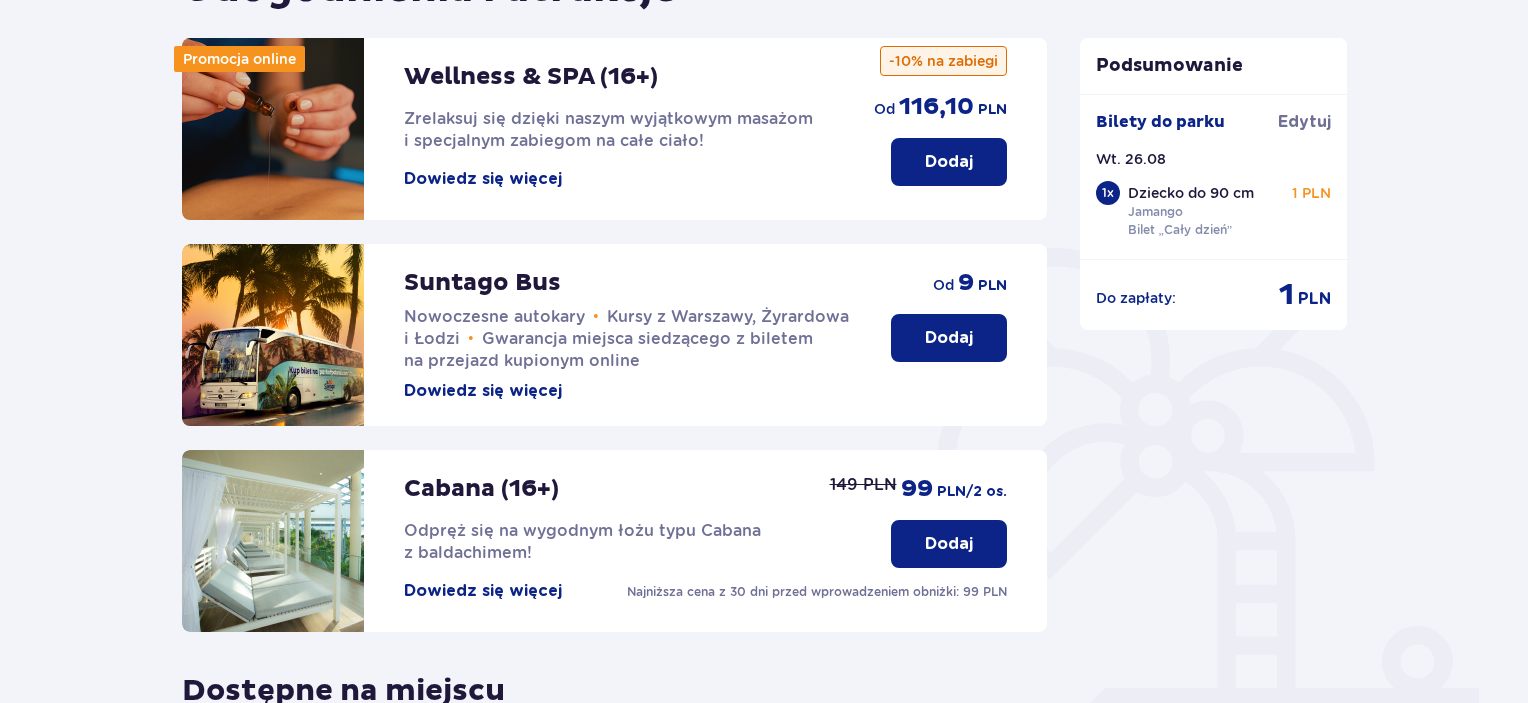 click on "Dodaj" at bounding box center (949, 338) 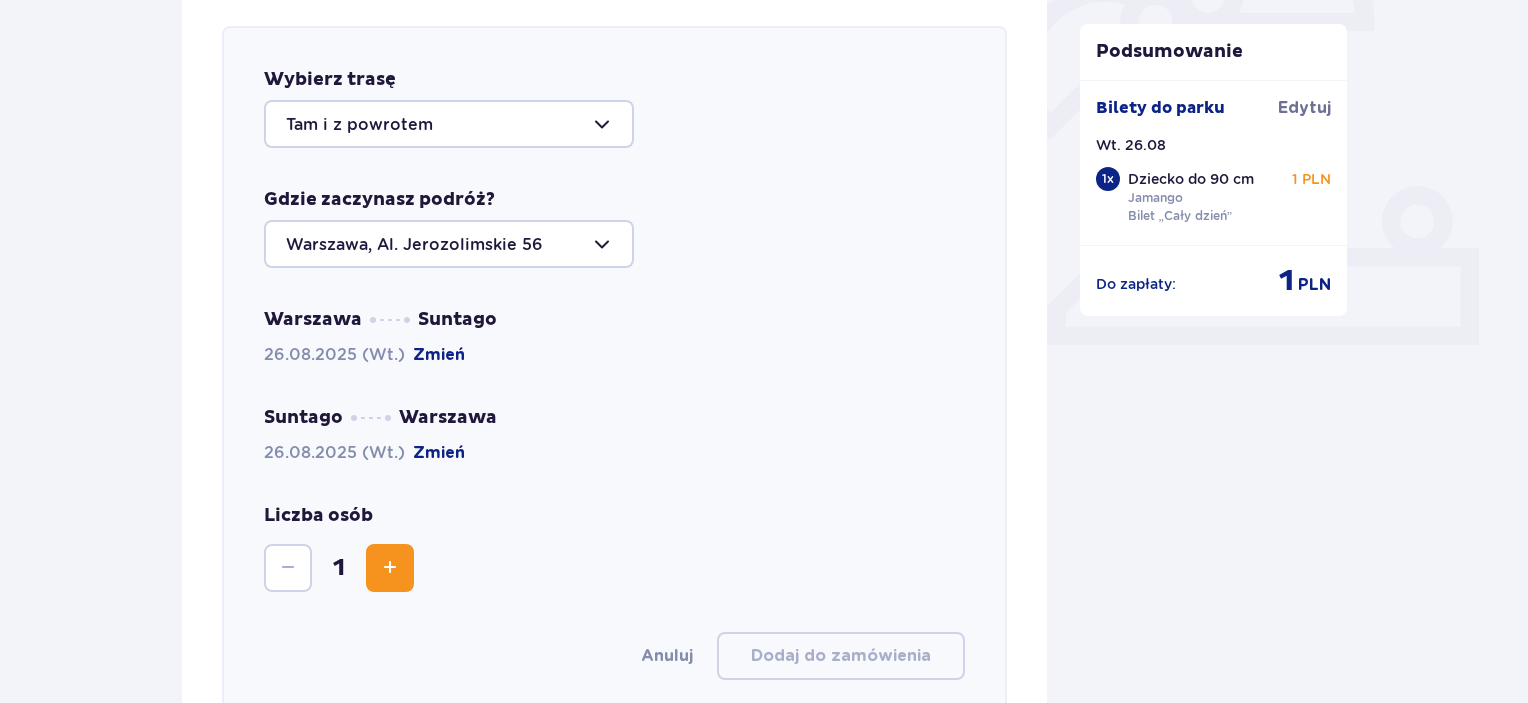 scroll, scrollTop: 690, scrollLeft: 0, axis: vertical 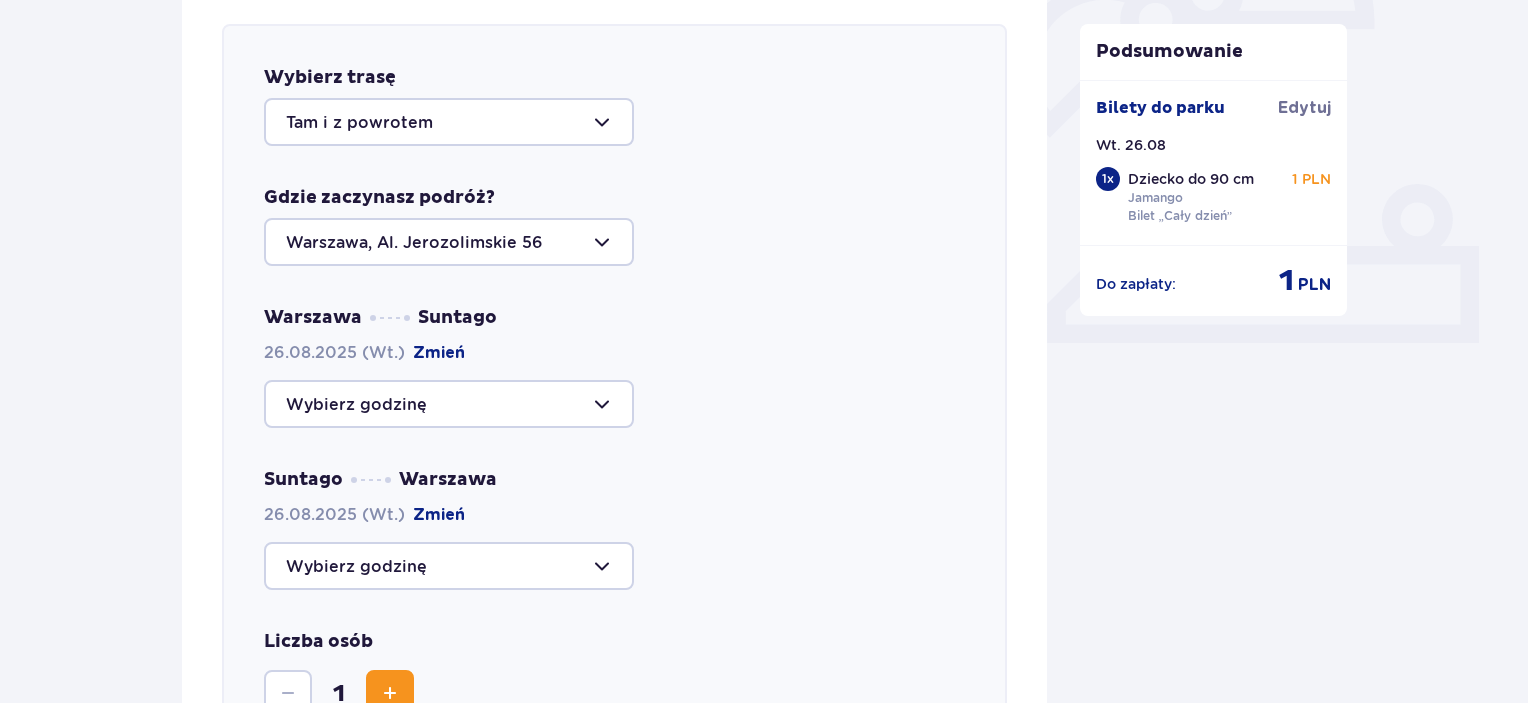 click at bounding box center (449, 404) 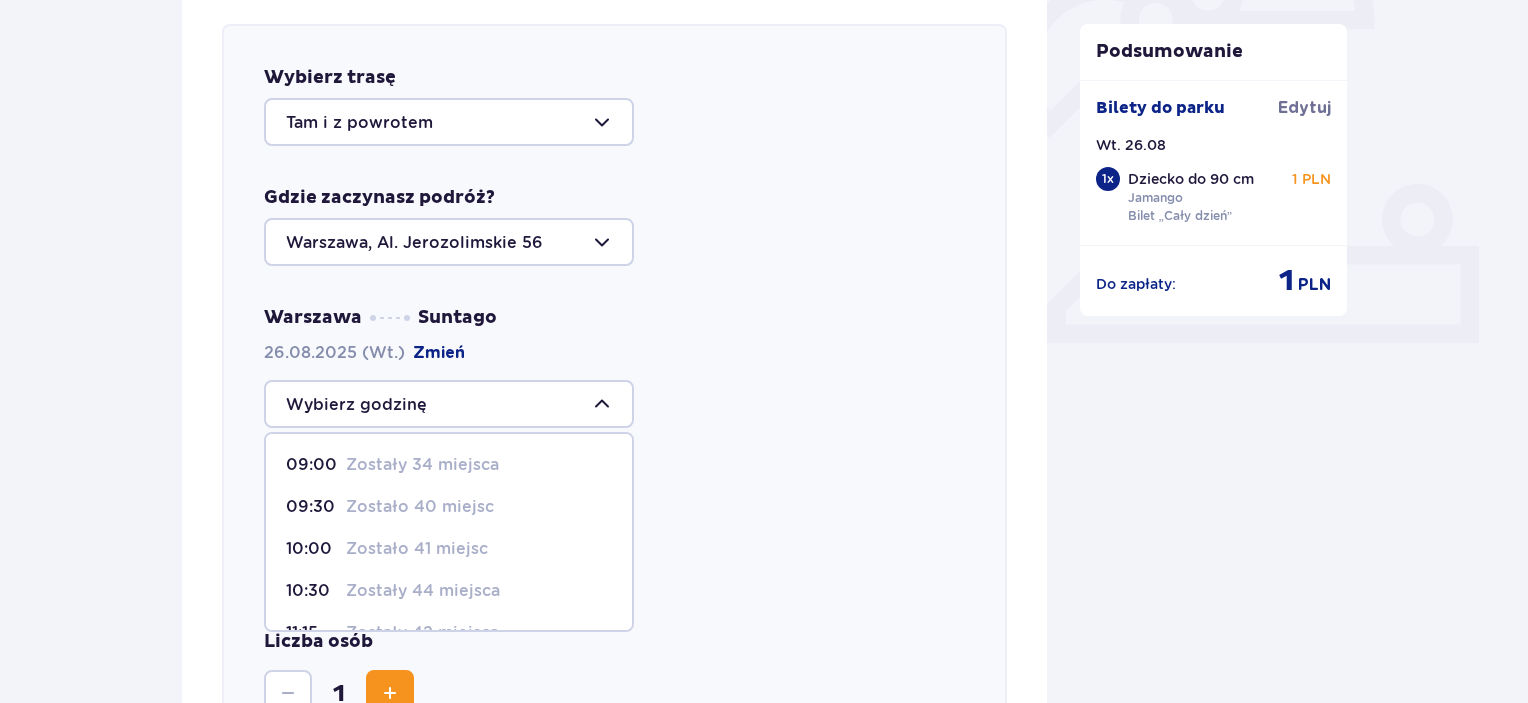 click on "Zostały 34 miejsca" at bounding box center (422, 465) 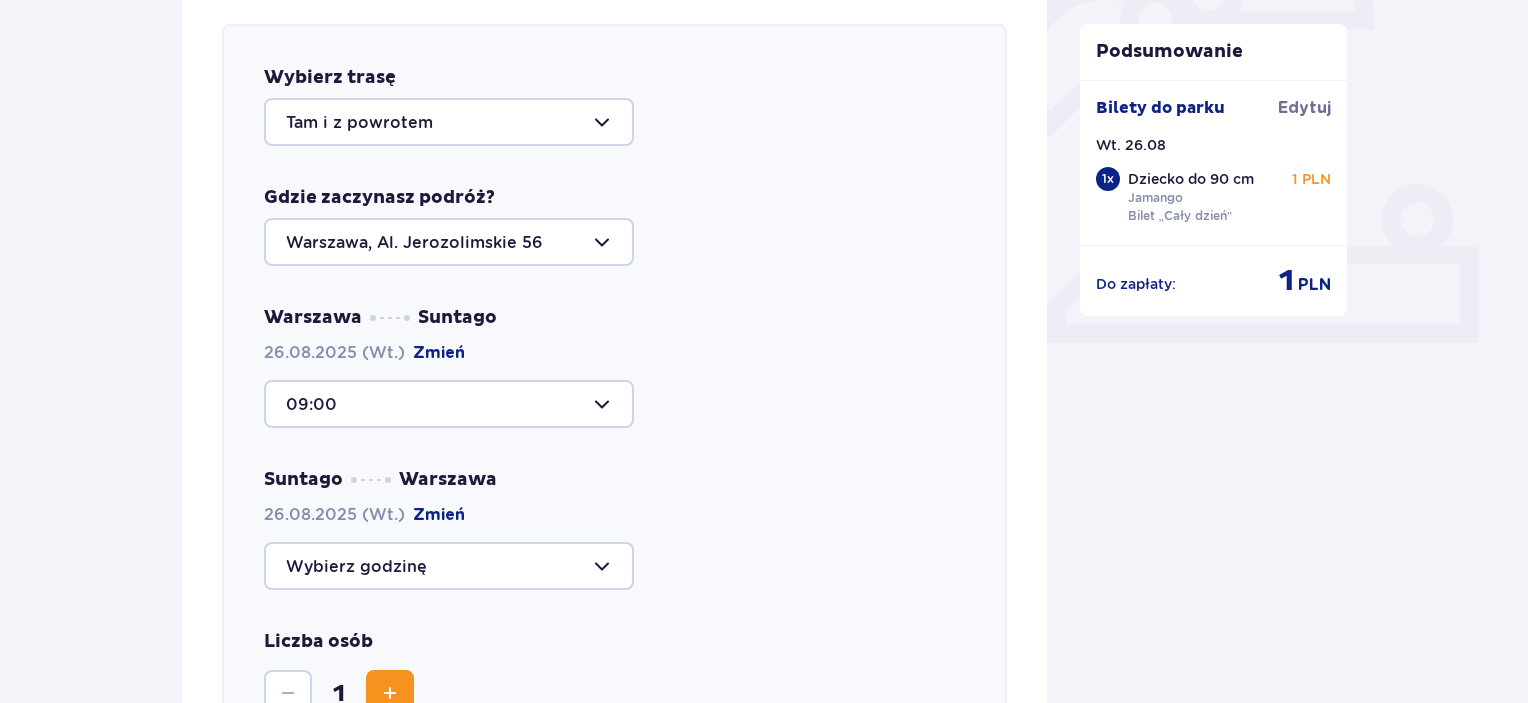 click at bounding box center [449, 566] 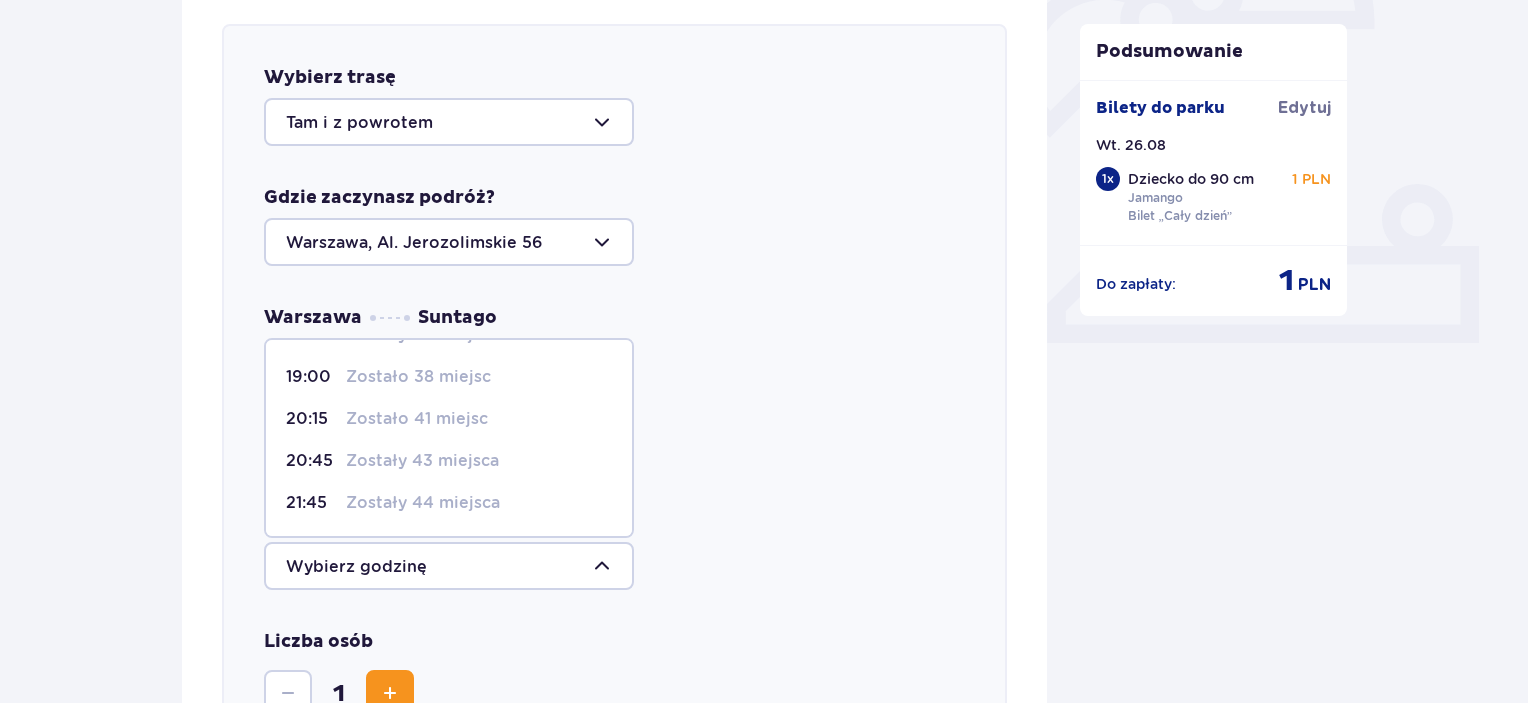 scroll, scrollTop: 212, scrollLeft: 0, axis: vertical 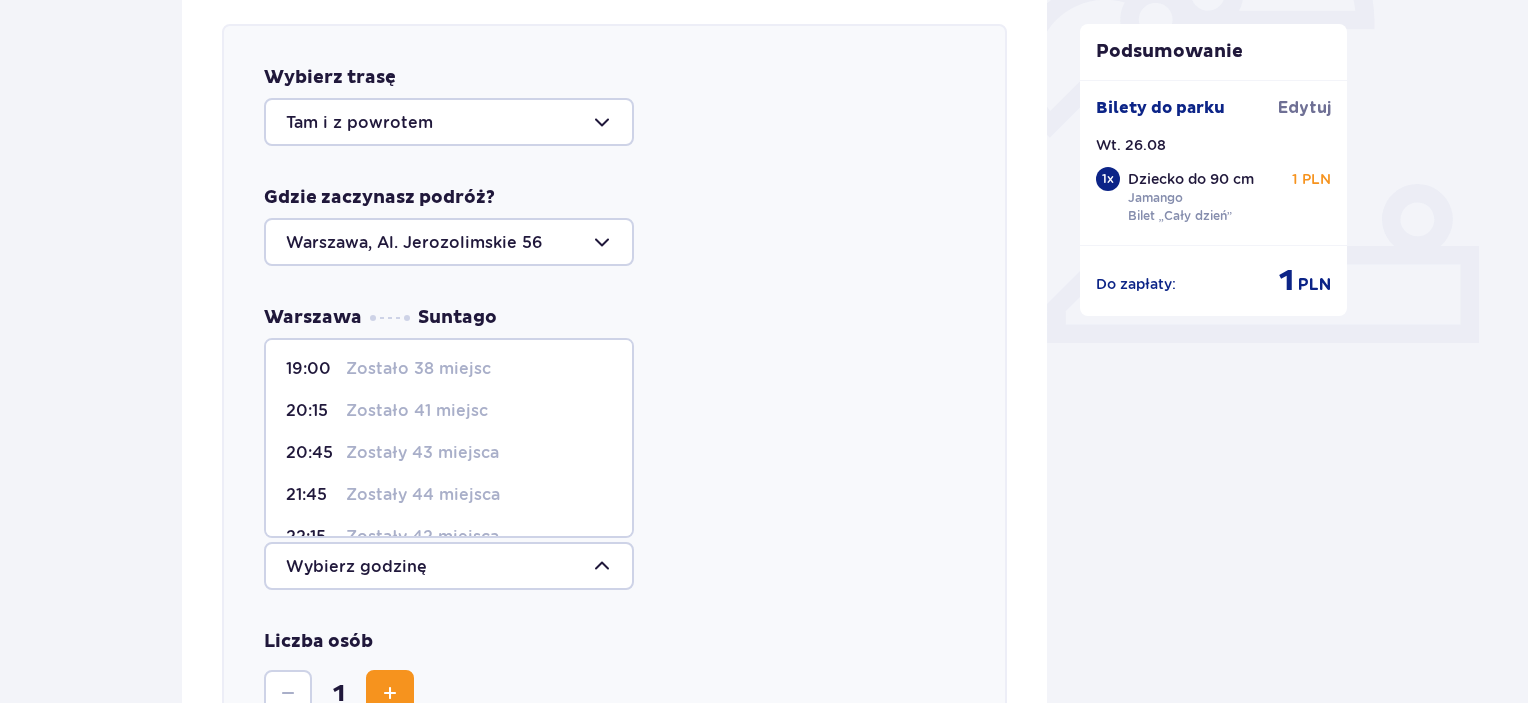 click on "Zostały 43 miejsca" at bounding box center (422, 453) 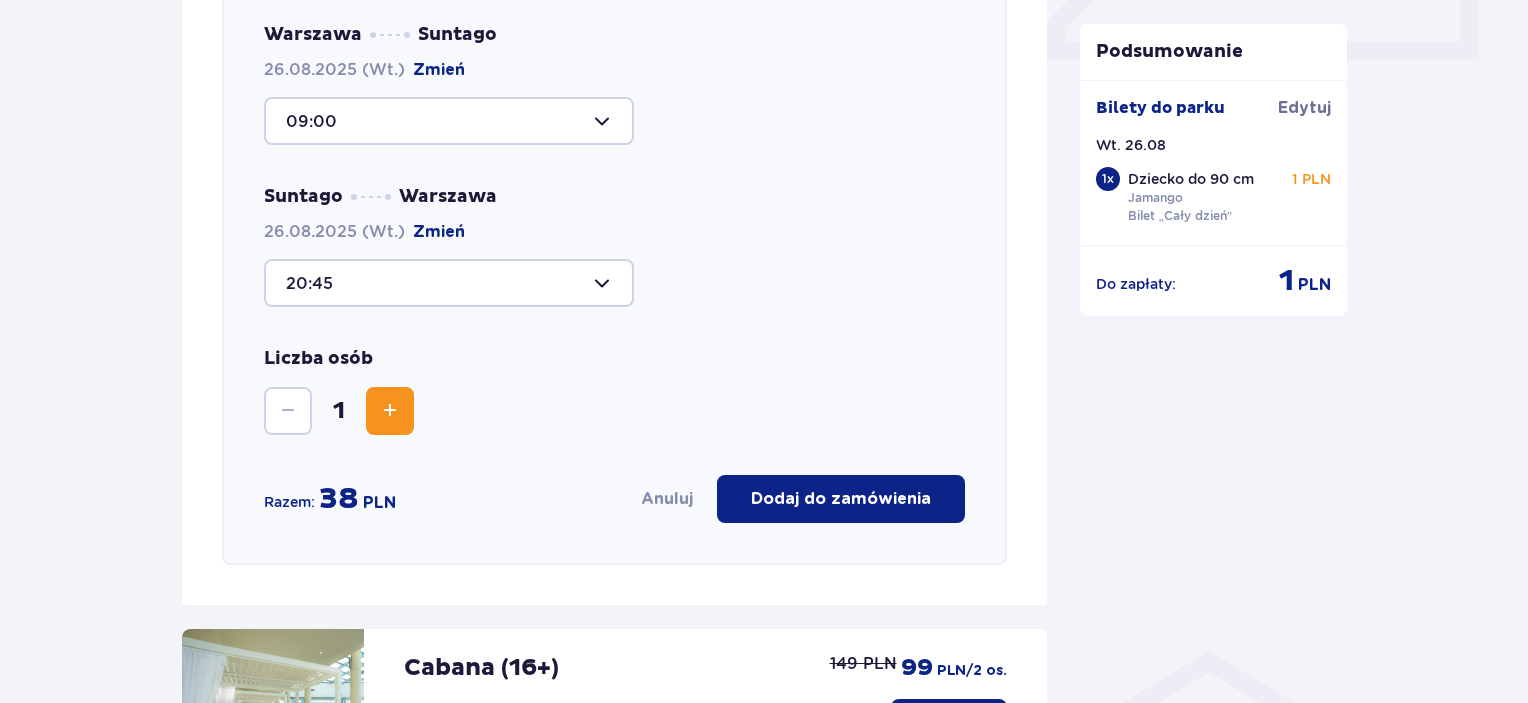 scroll, scrollTop: 1013, scrollLeft: 0, axis: vertical 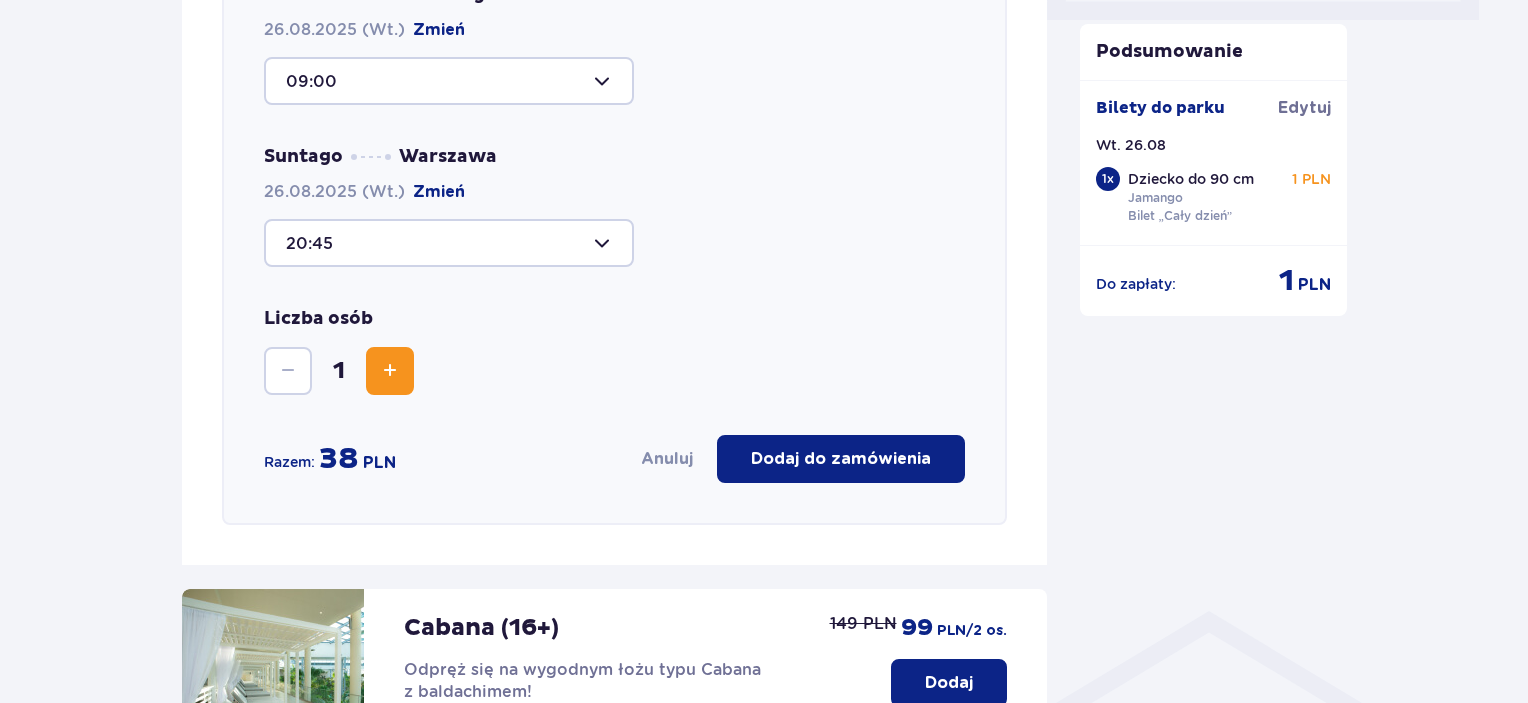 click at bounding box center [390, 371] 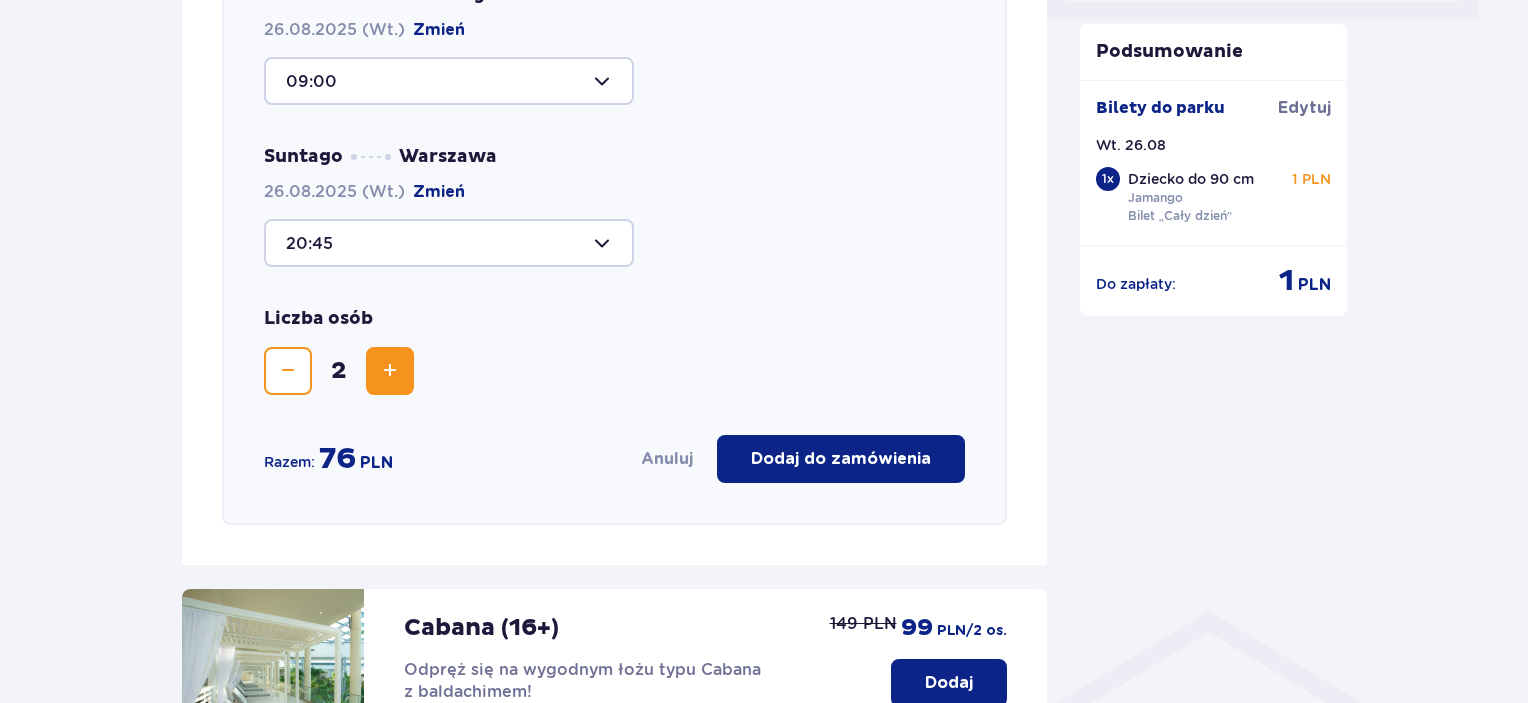 click on "Dodaj do zamówienia" at bounding box center (841, 459) 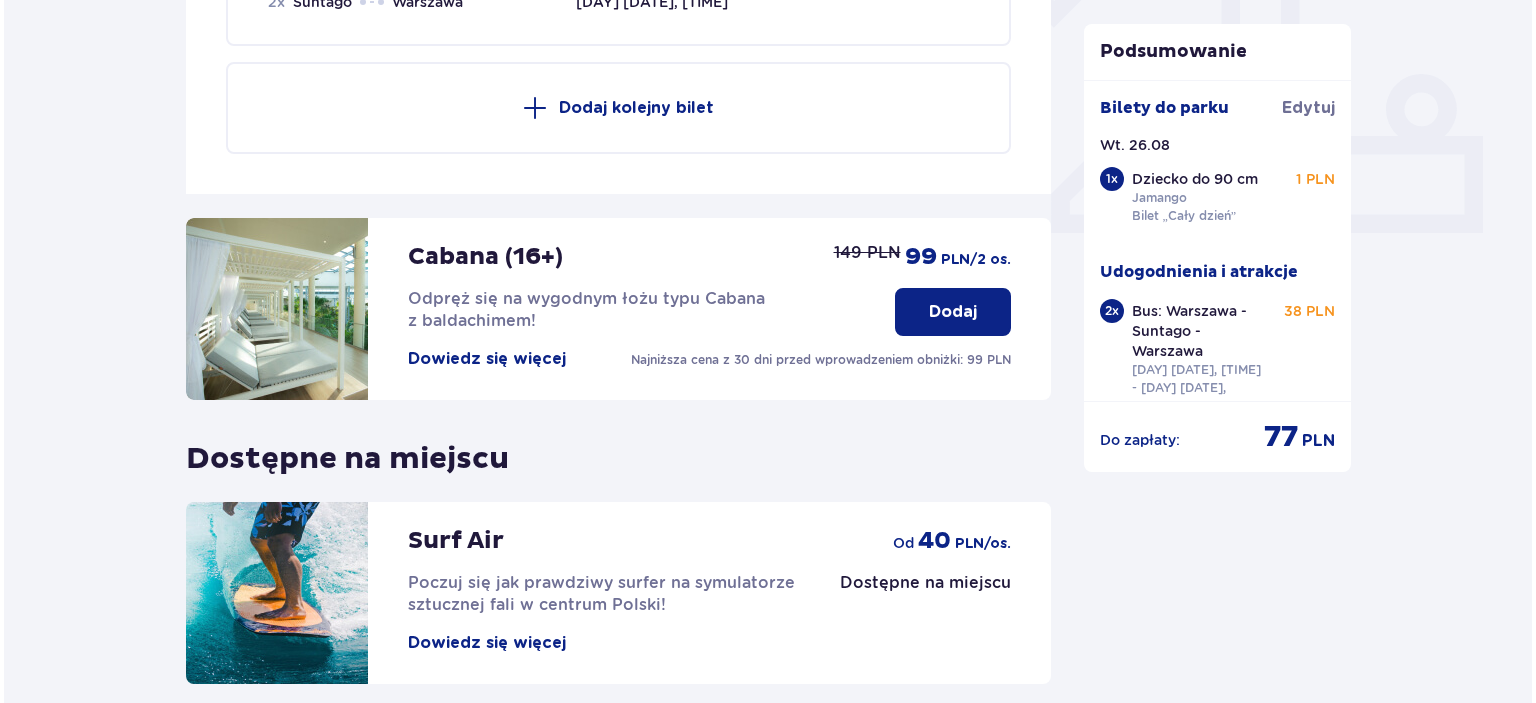 scroll, scrollTop: 690, scrollLeft: 0, axis: vertical 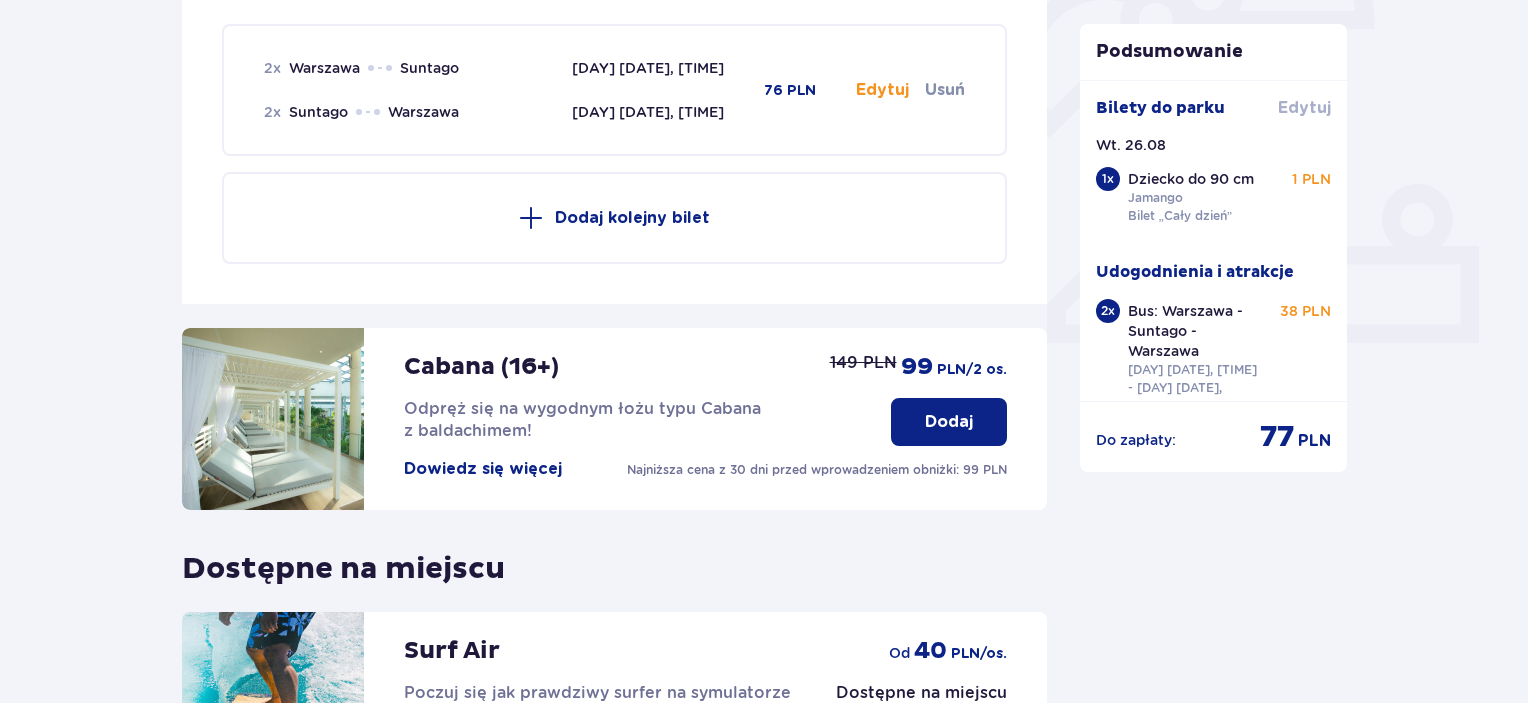 click on "Edytuj" at bounding box center (1304, 108) 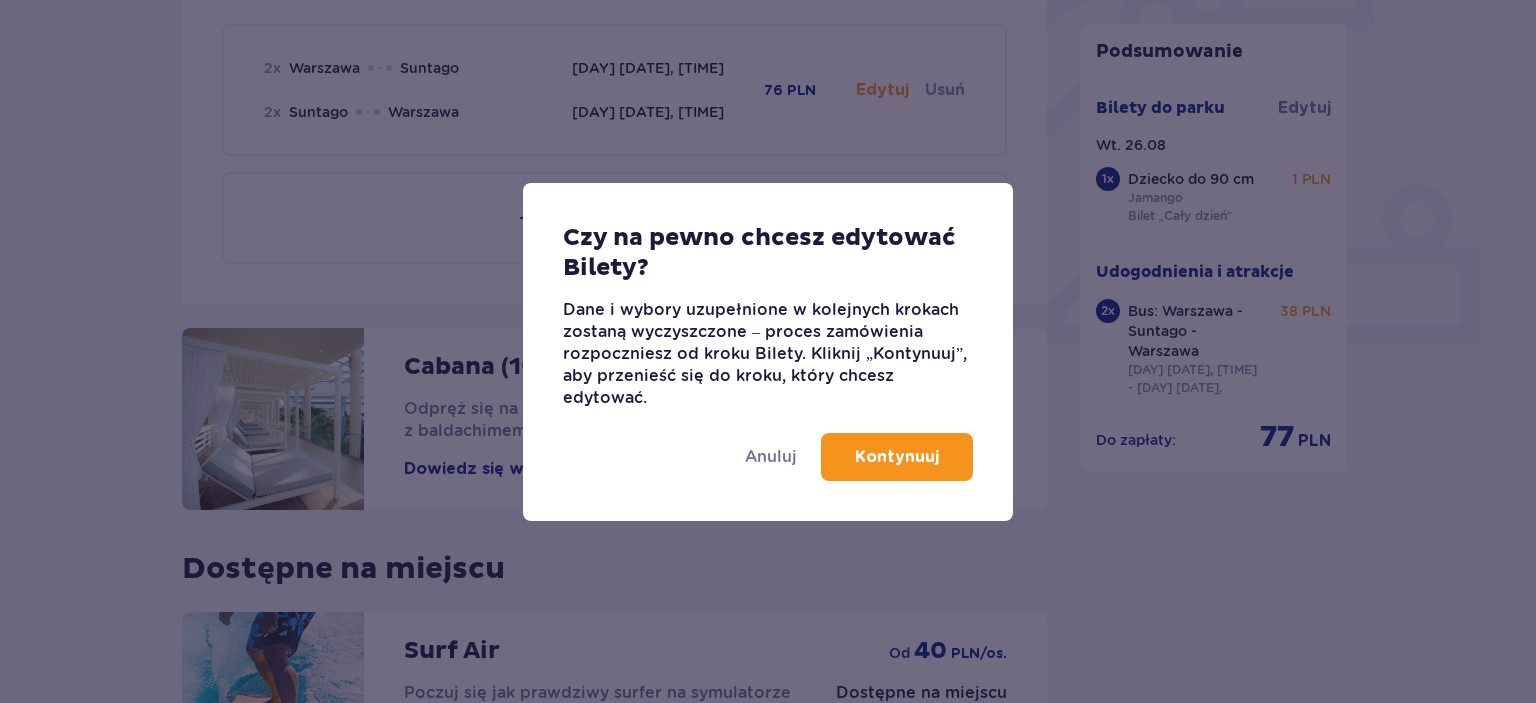 click on "Kontynuuj" at bounding box center (897, 457) 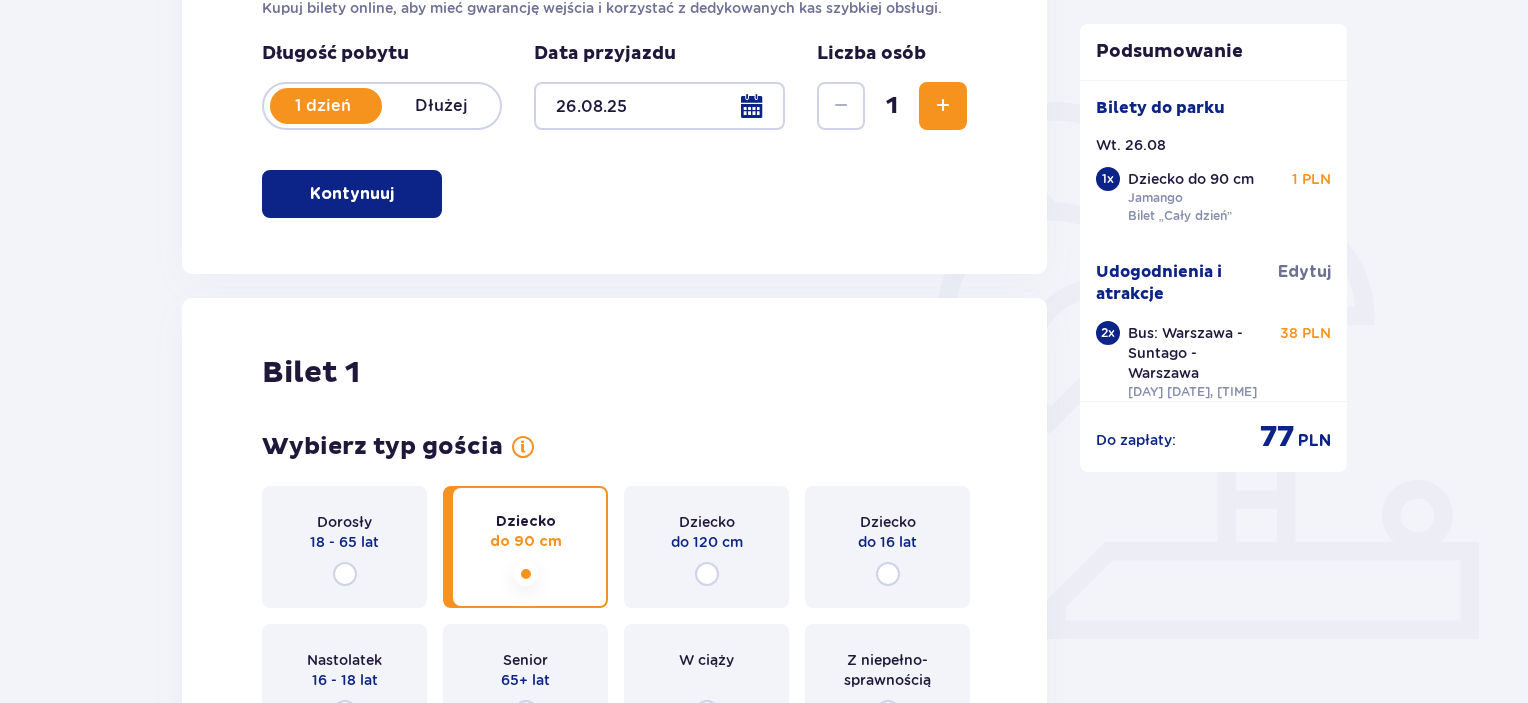 scroll, scrollTop: 0, scrollLeft: 0, axis: both 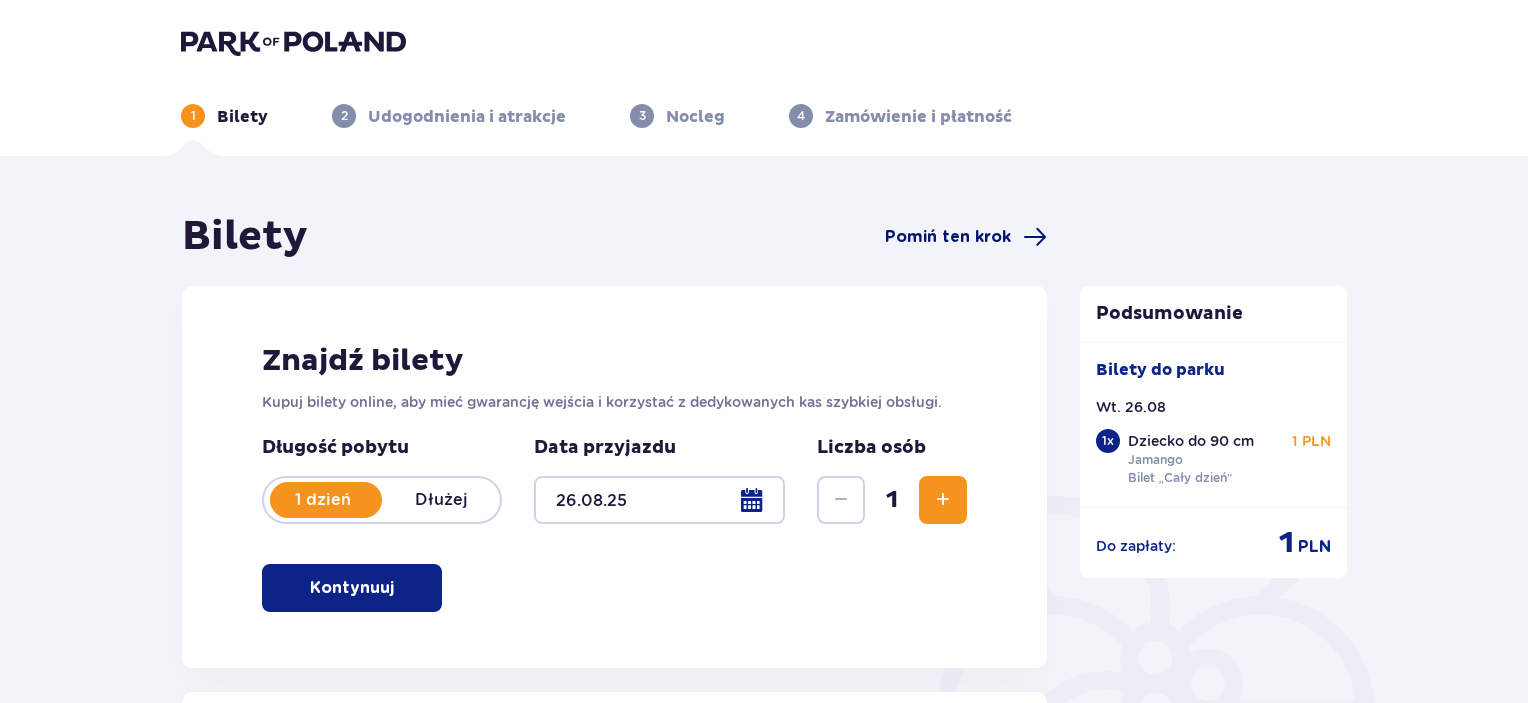 click on "Pomiń ten krok" at bounding box center (948, 237) 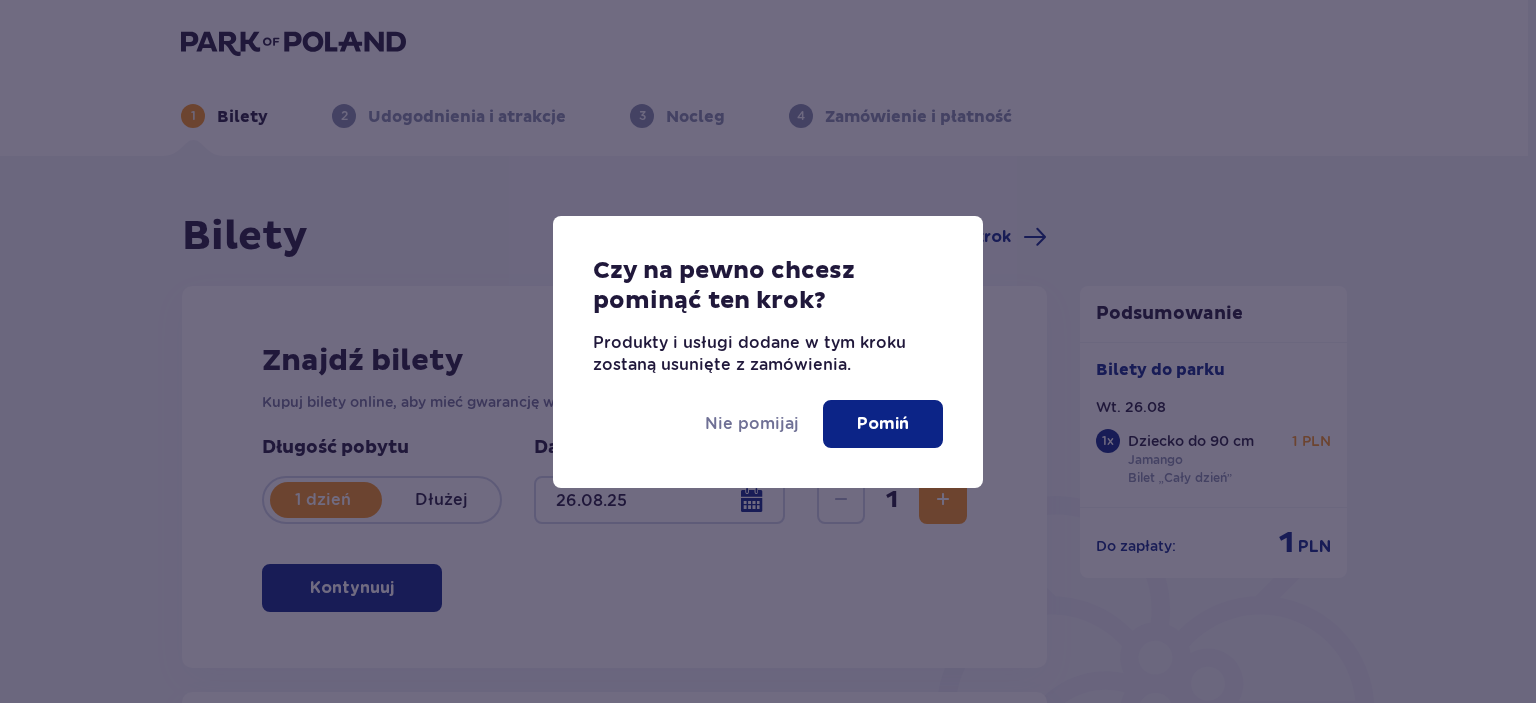 click on "Pomiń" at bounding box center (883, 424) 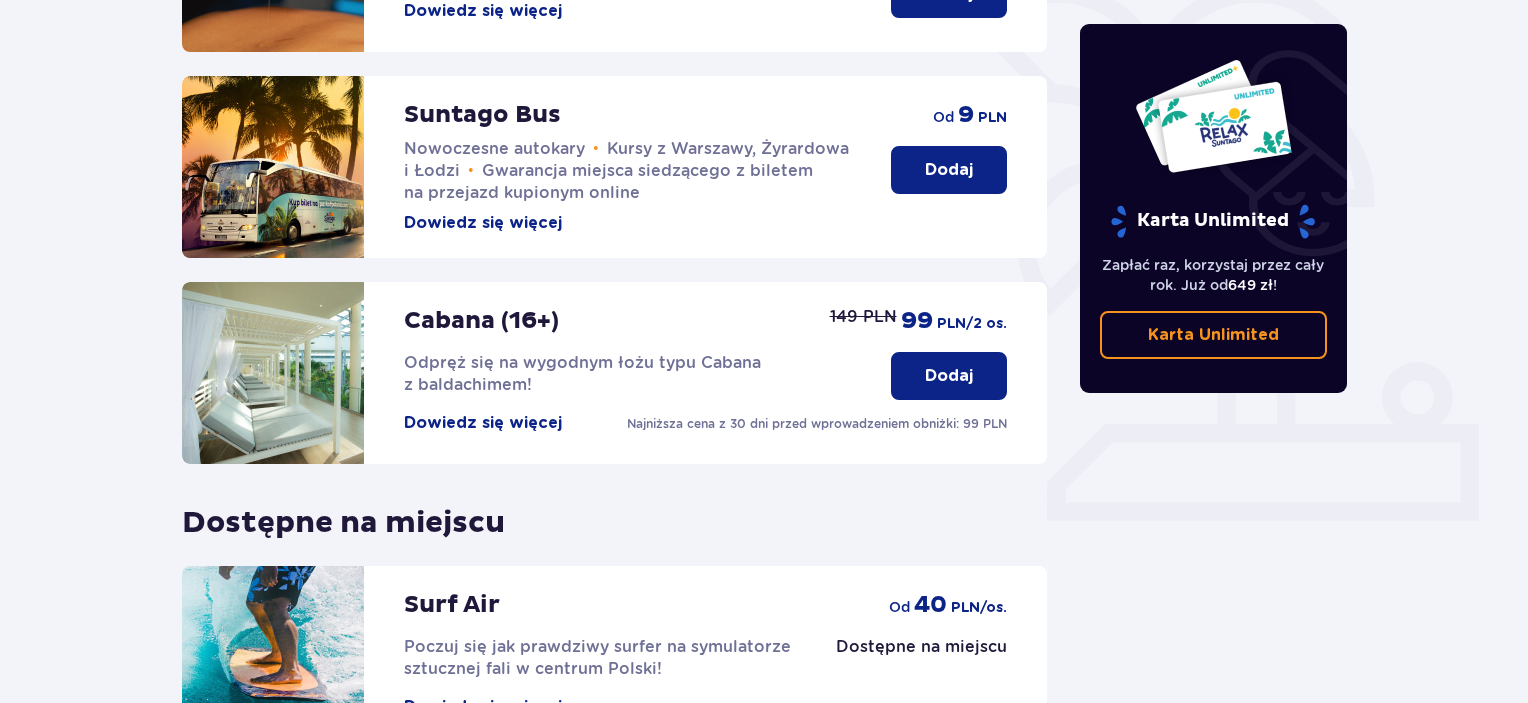 scroll, scrollTop: 429, scrollLeft: 0, axis: vertical 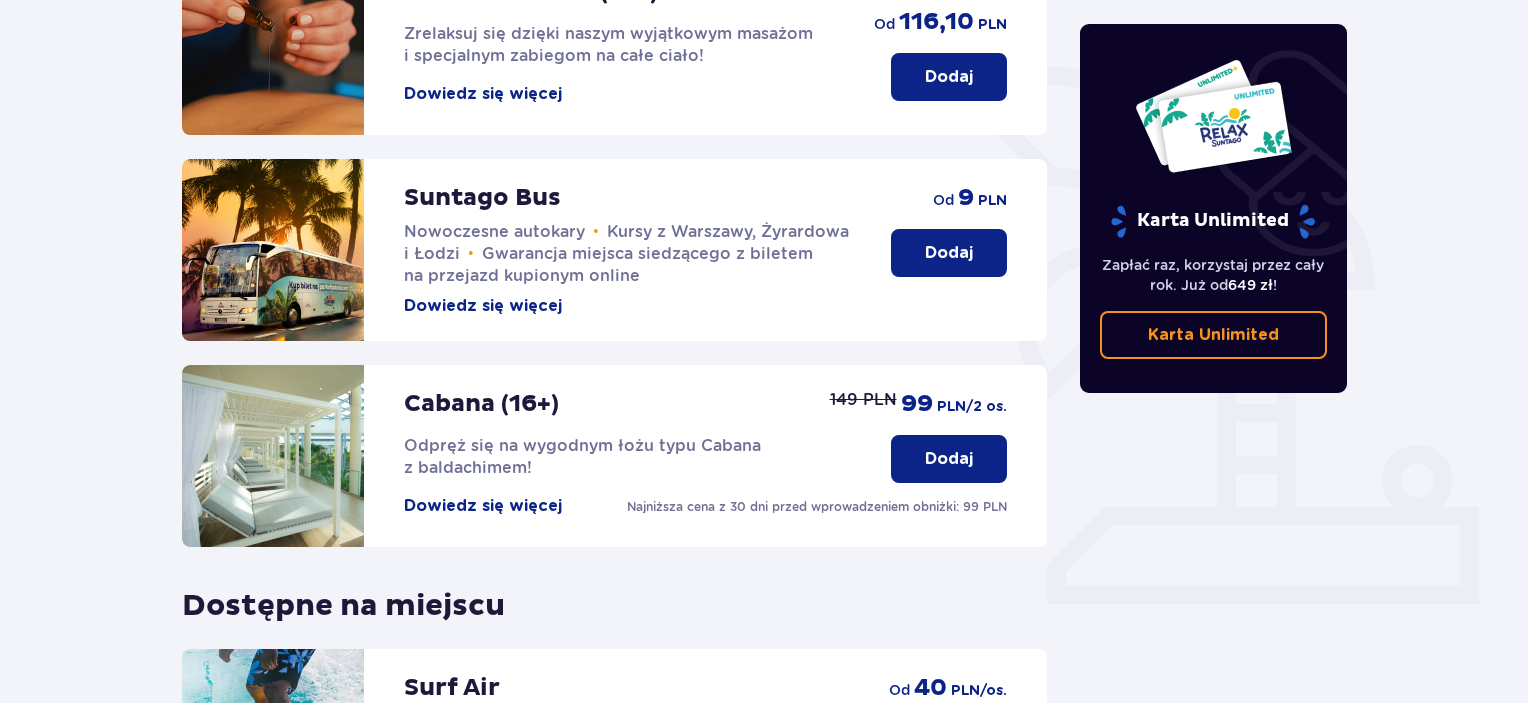 click on "Dodaj" at bounding box center (949, 253) 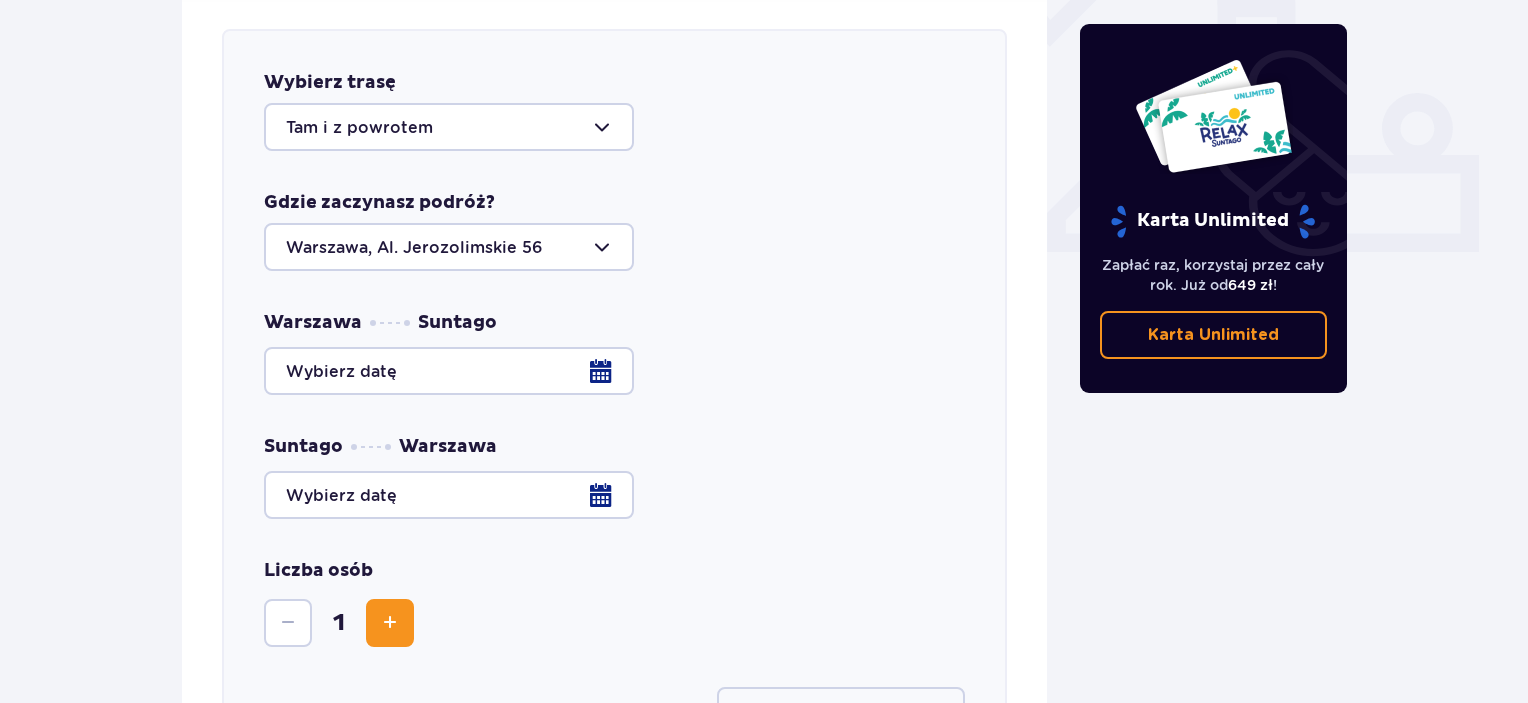 scroll, scrollTop: 786, scrollLeft: 0, axis: vertical 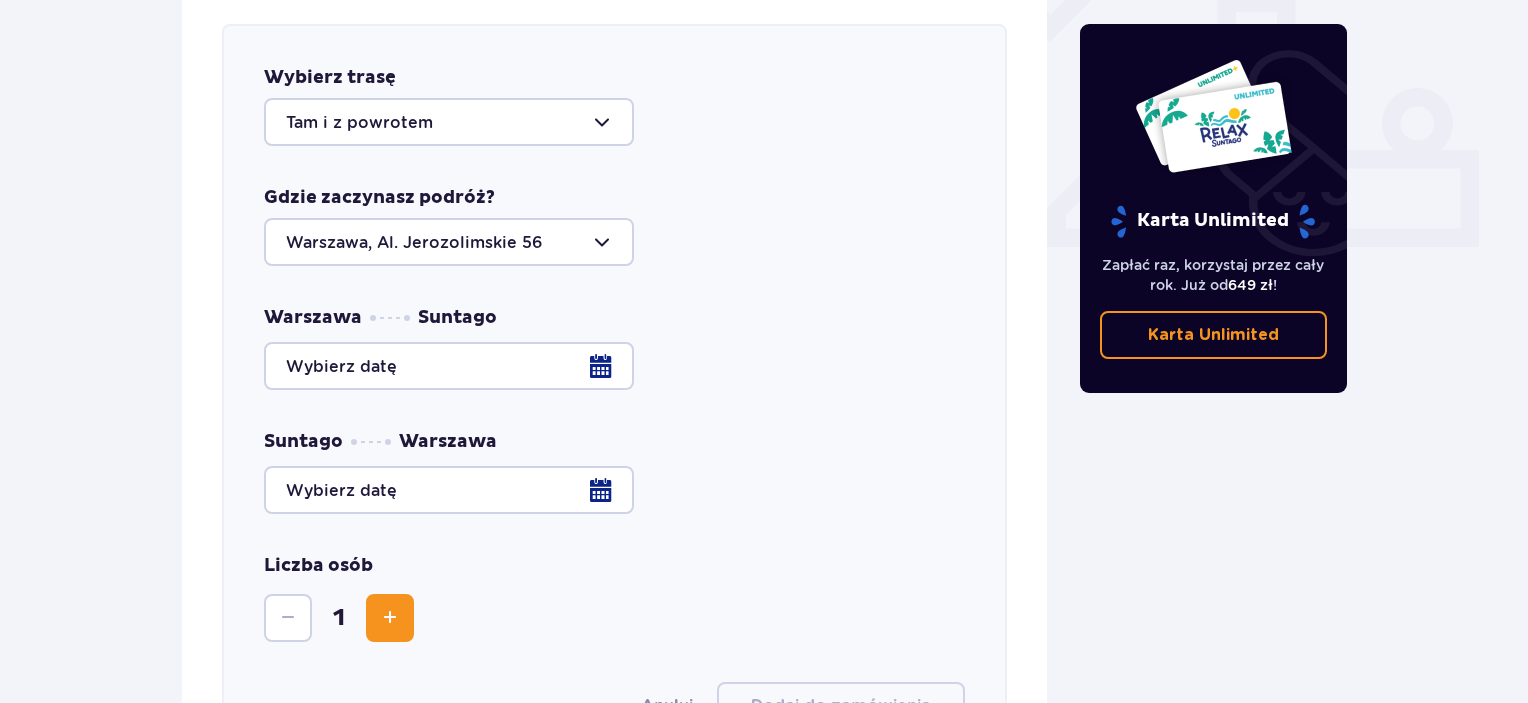 click at bounding box center [614, 366] 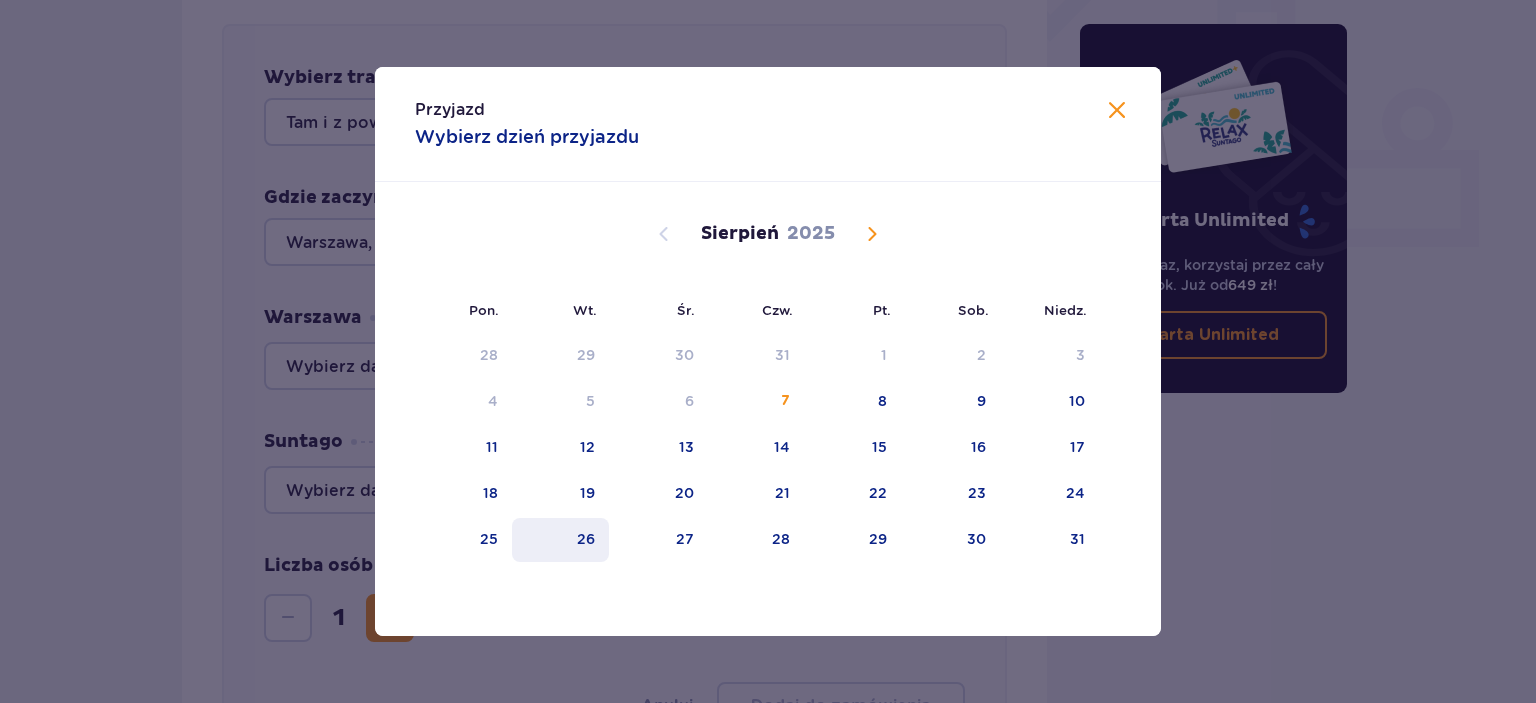 click on "26" at bounding box center (586, 539) 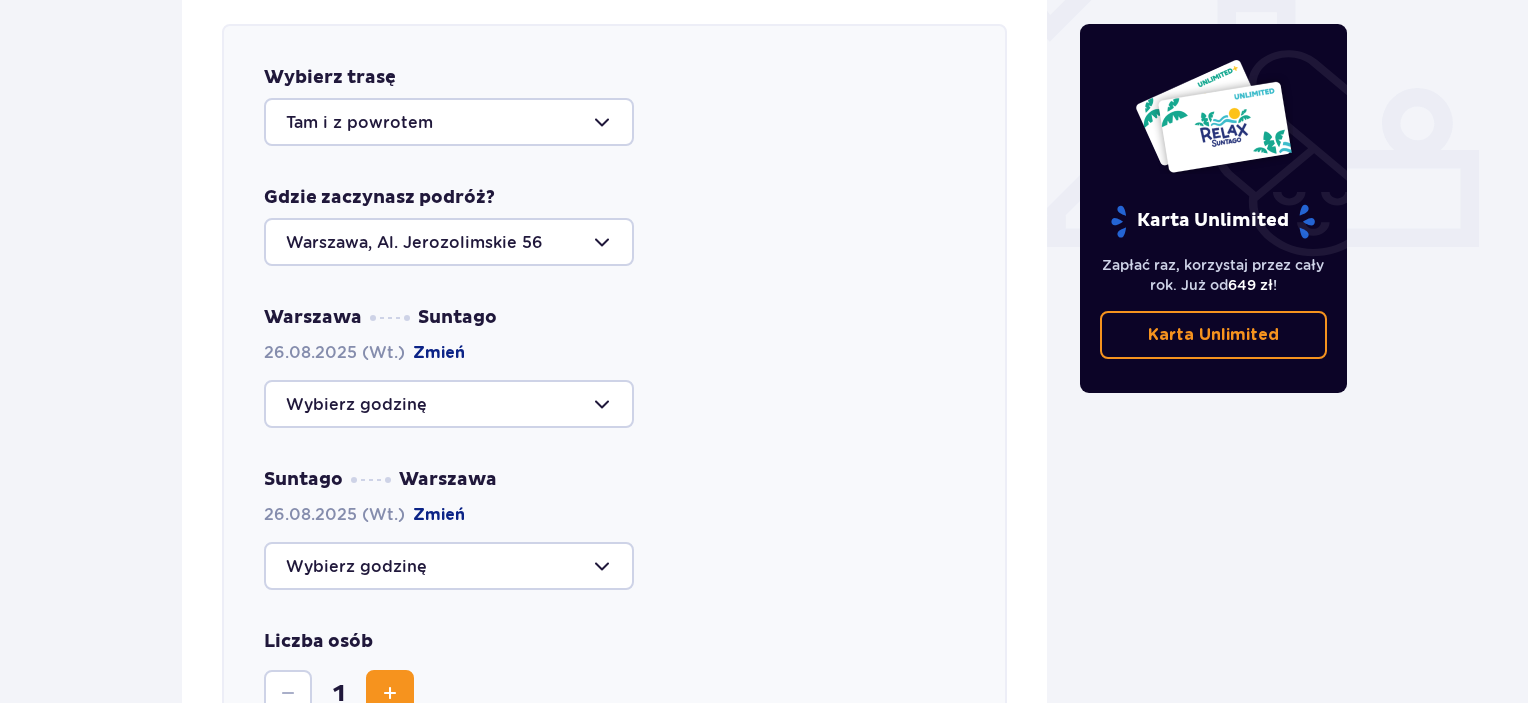 click at bounding box center [449, 404] 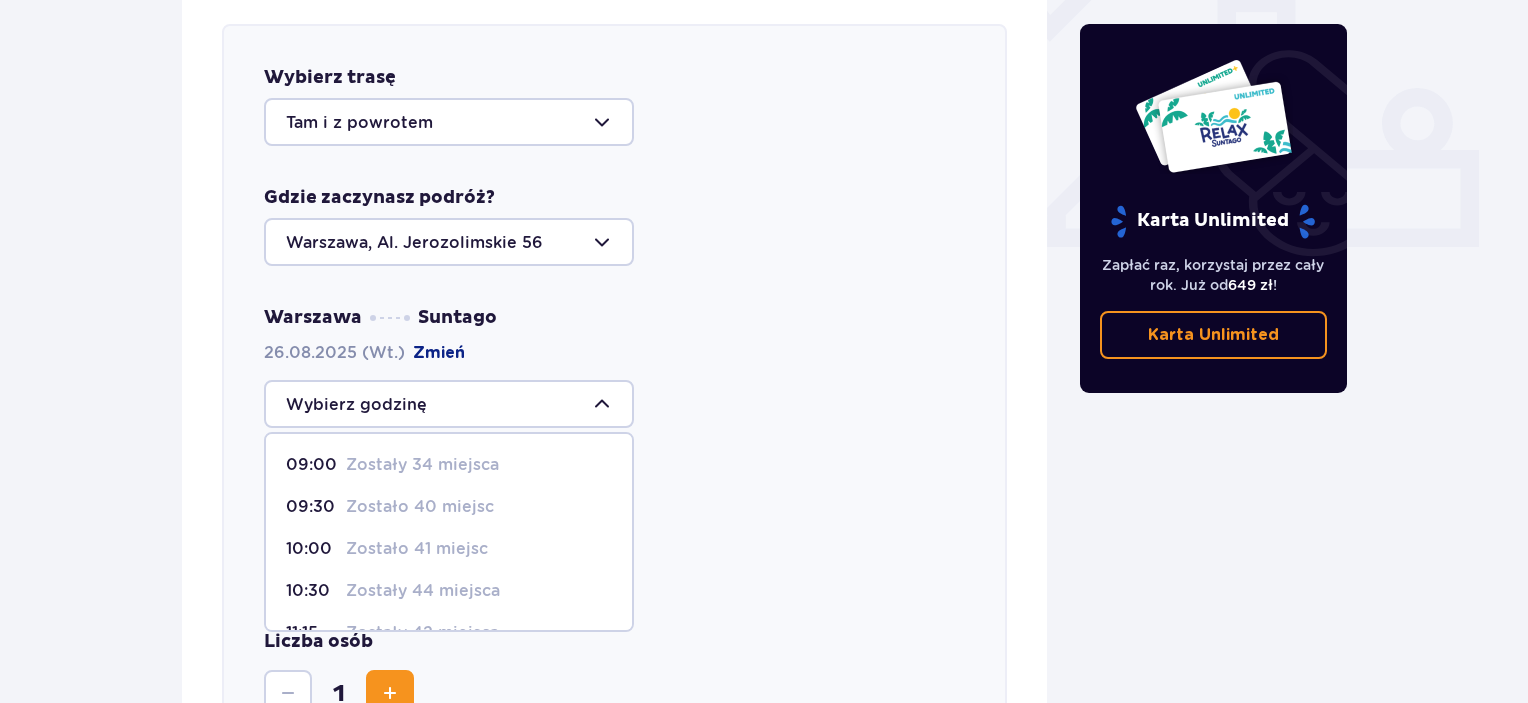 click on "Zostały 34 miejsca" at bounding box center (422, 465) 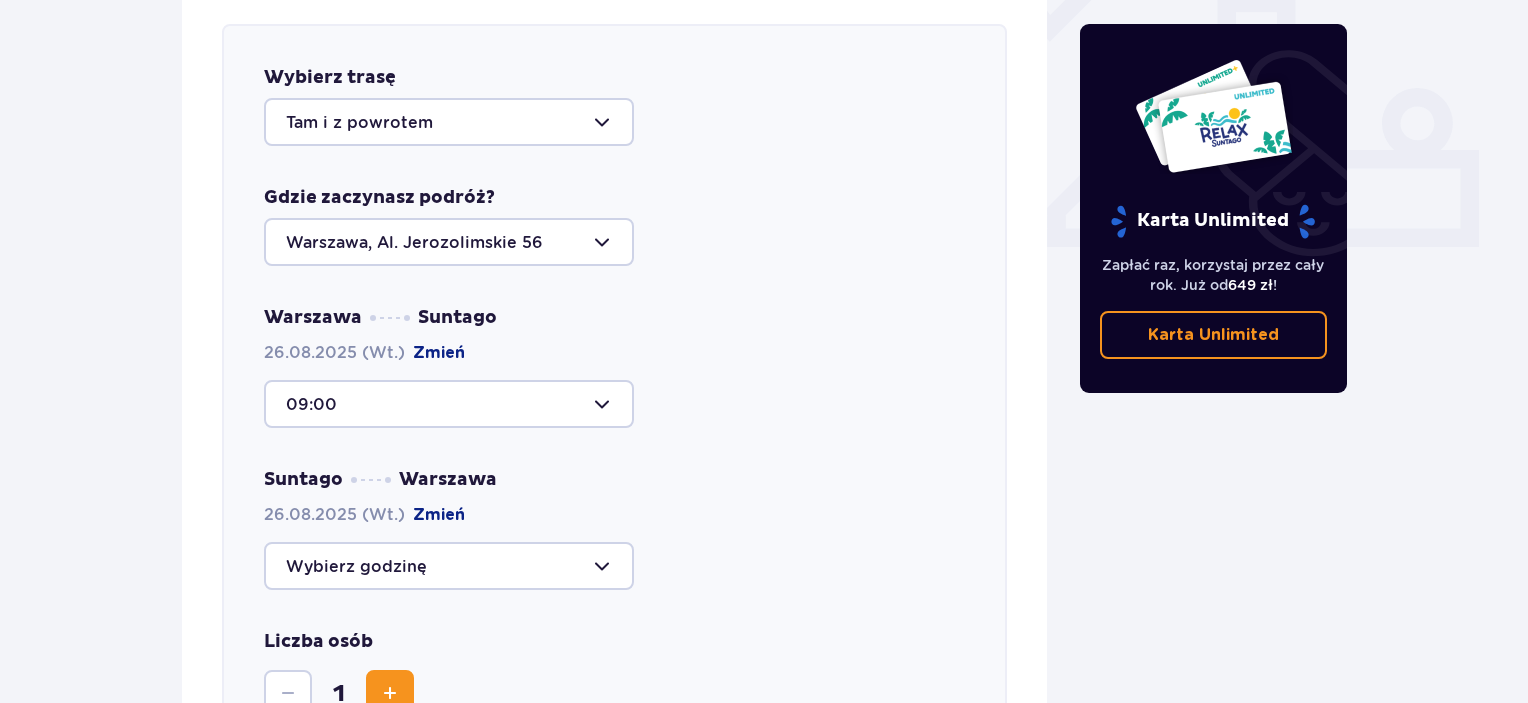 click at bounding box center [449, 566] 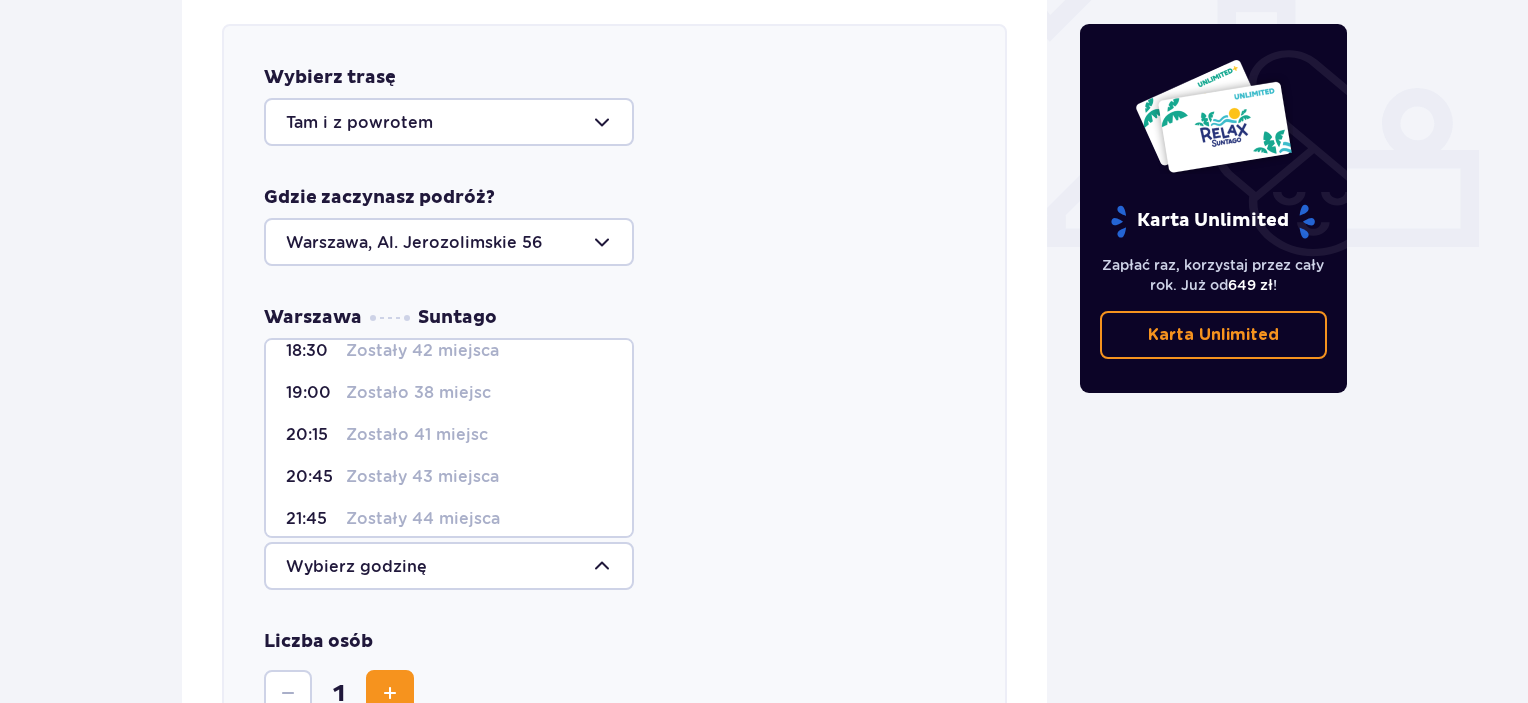scroll, scrollTop: 195, scrollLeft: 0, axis: vertical 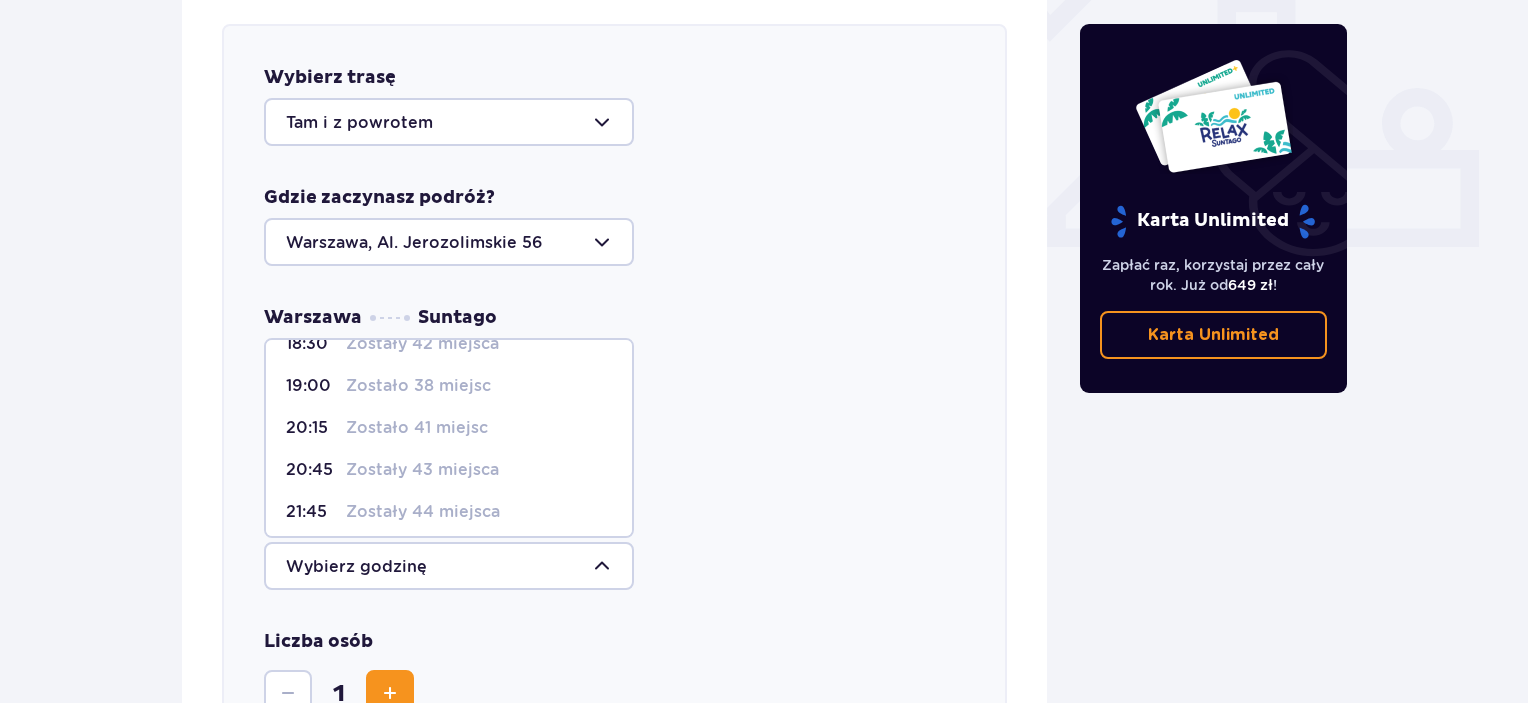 click on "20:45 Zostały 43 miejsca" at bounding box center (449, 470) 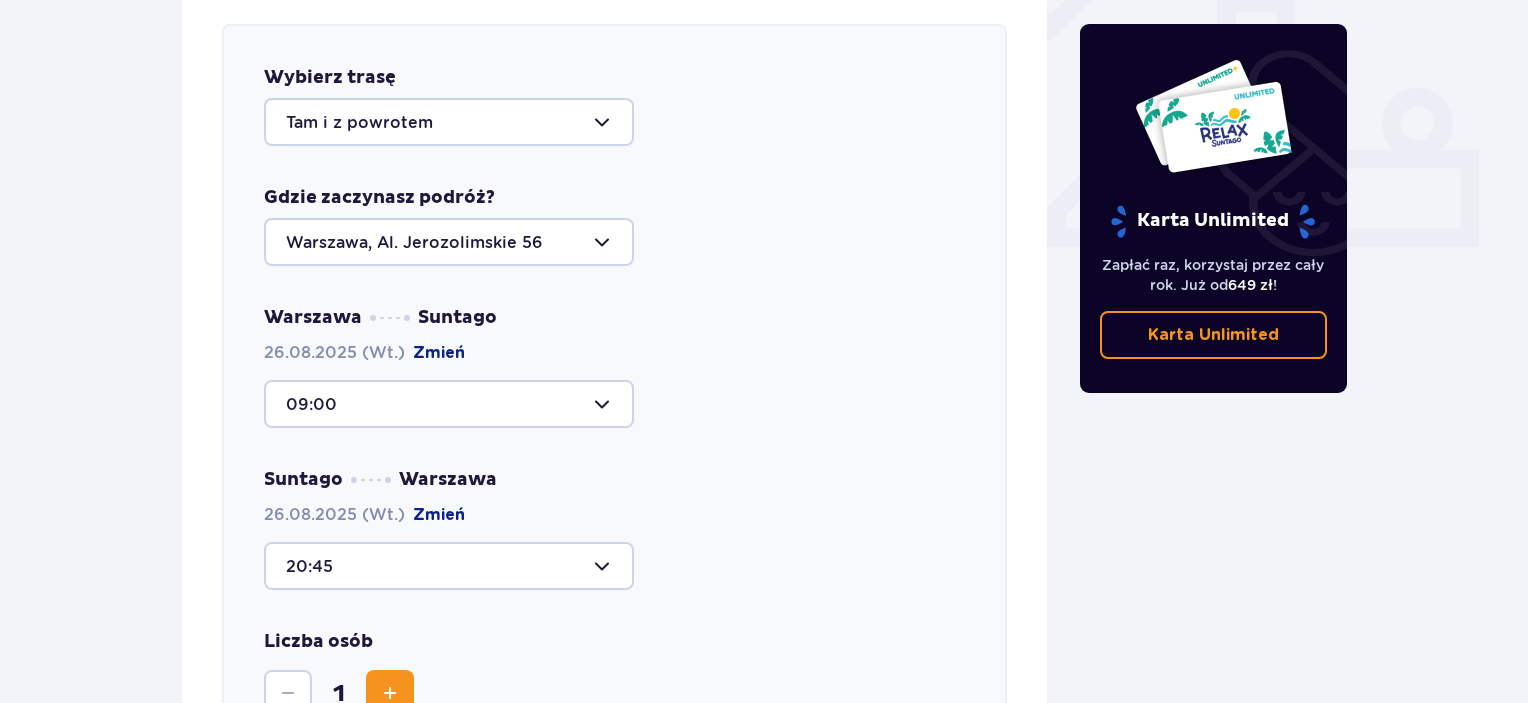 click at bounding box center (390, 694) 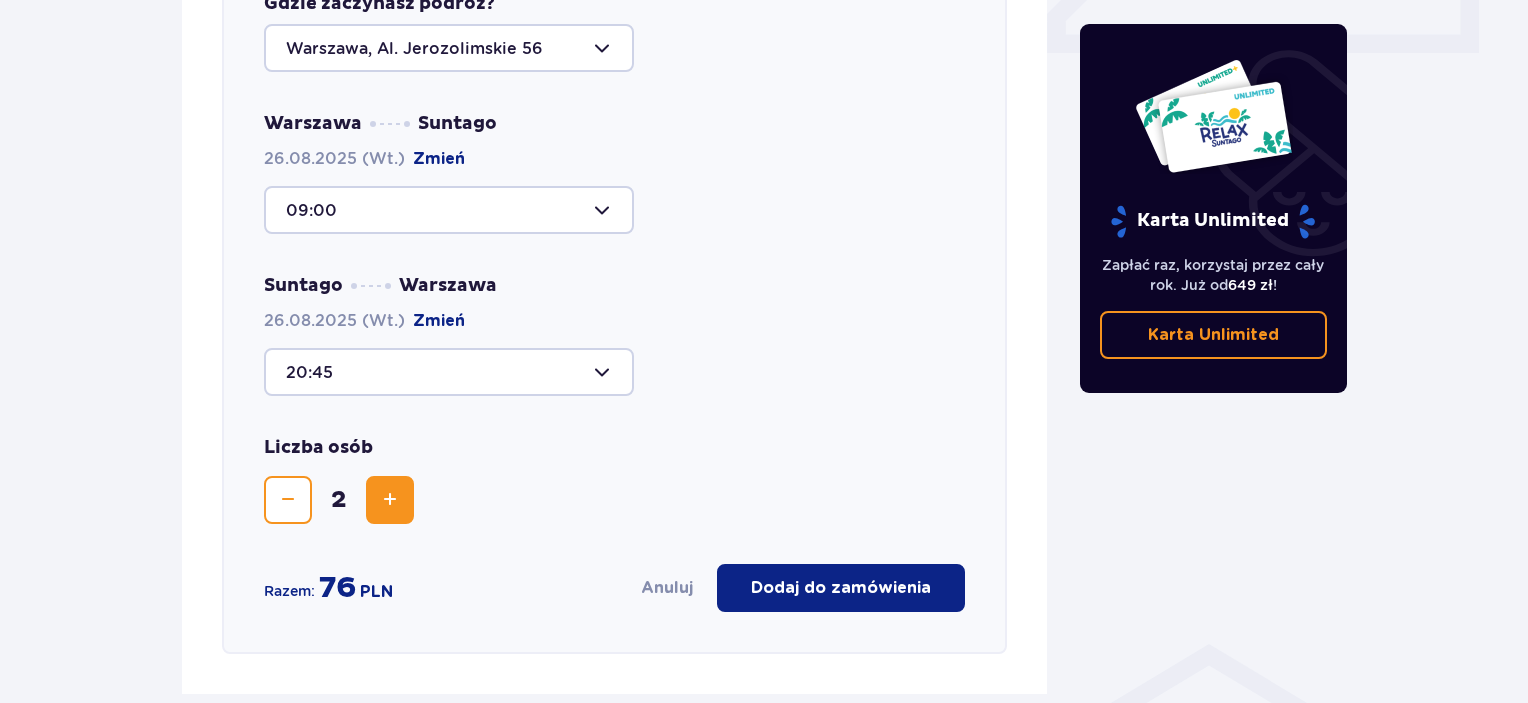 scroll, scrollTop: 1150, scrollLeft: 0, axis: vertical 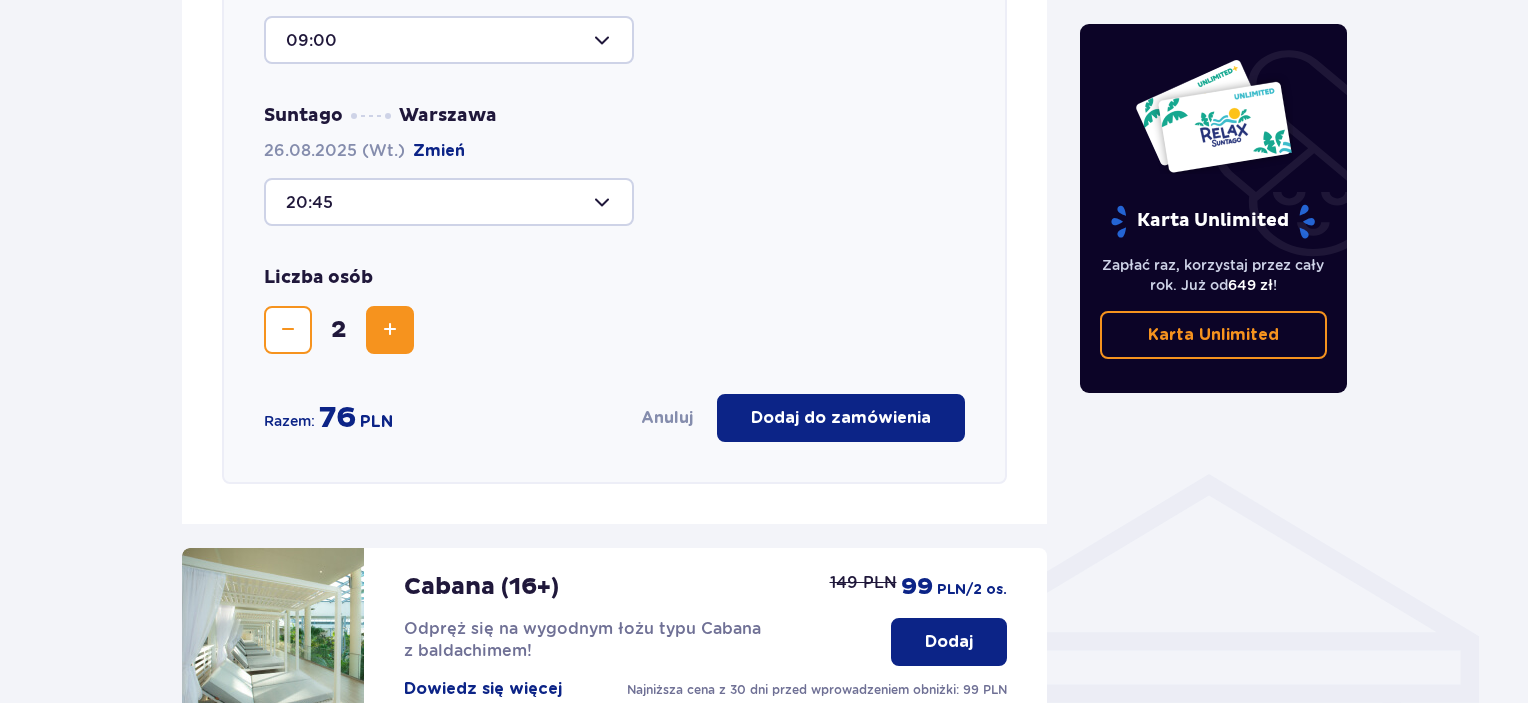click on "Dodaj do zamówienia" at bounding box center [841, 418] 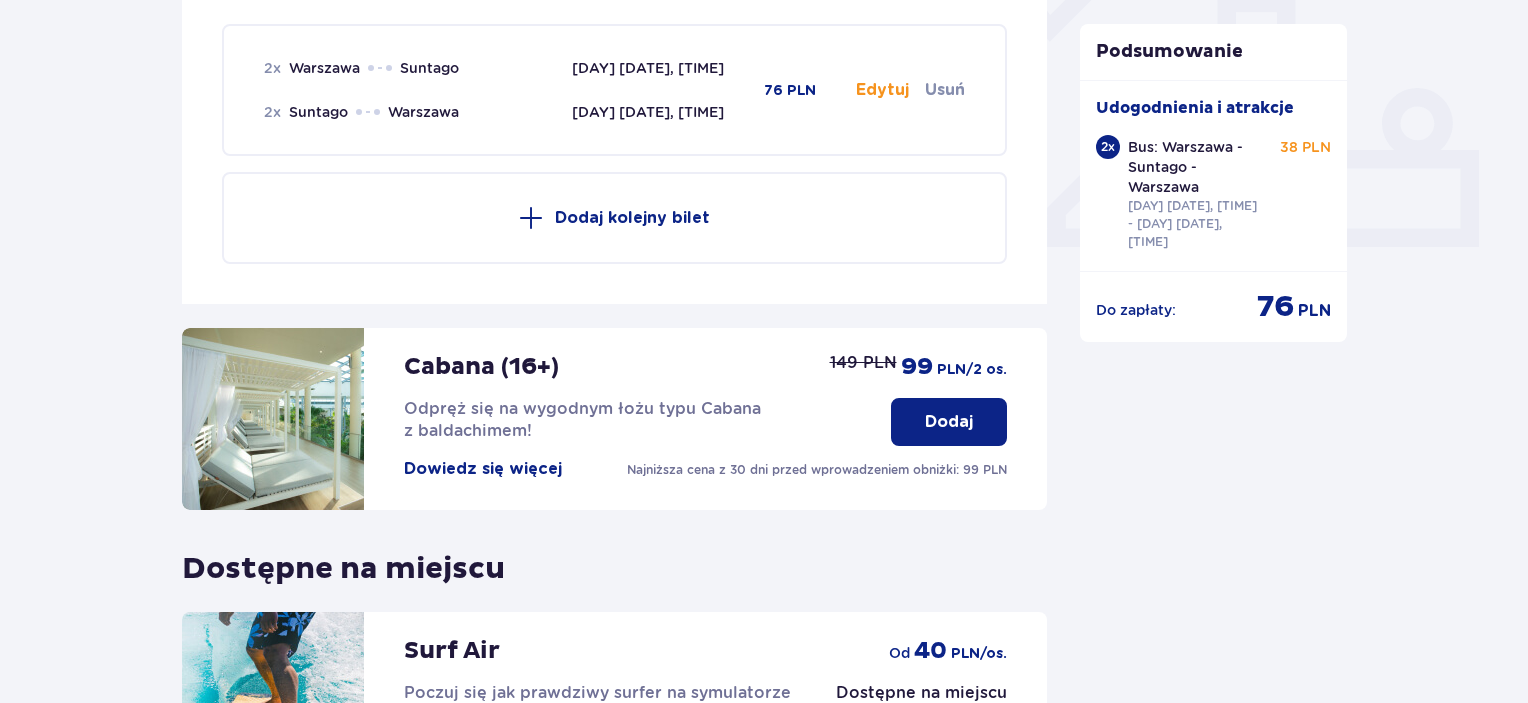 scroll, scrollTop: 1067, scrollLeft: 0, axis: vertical 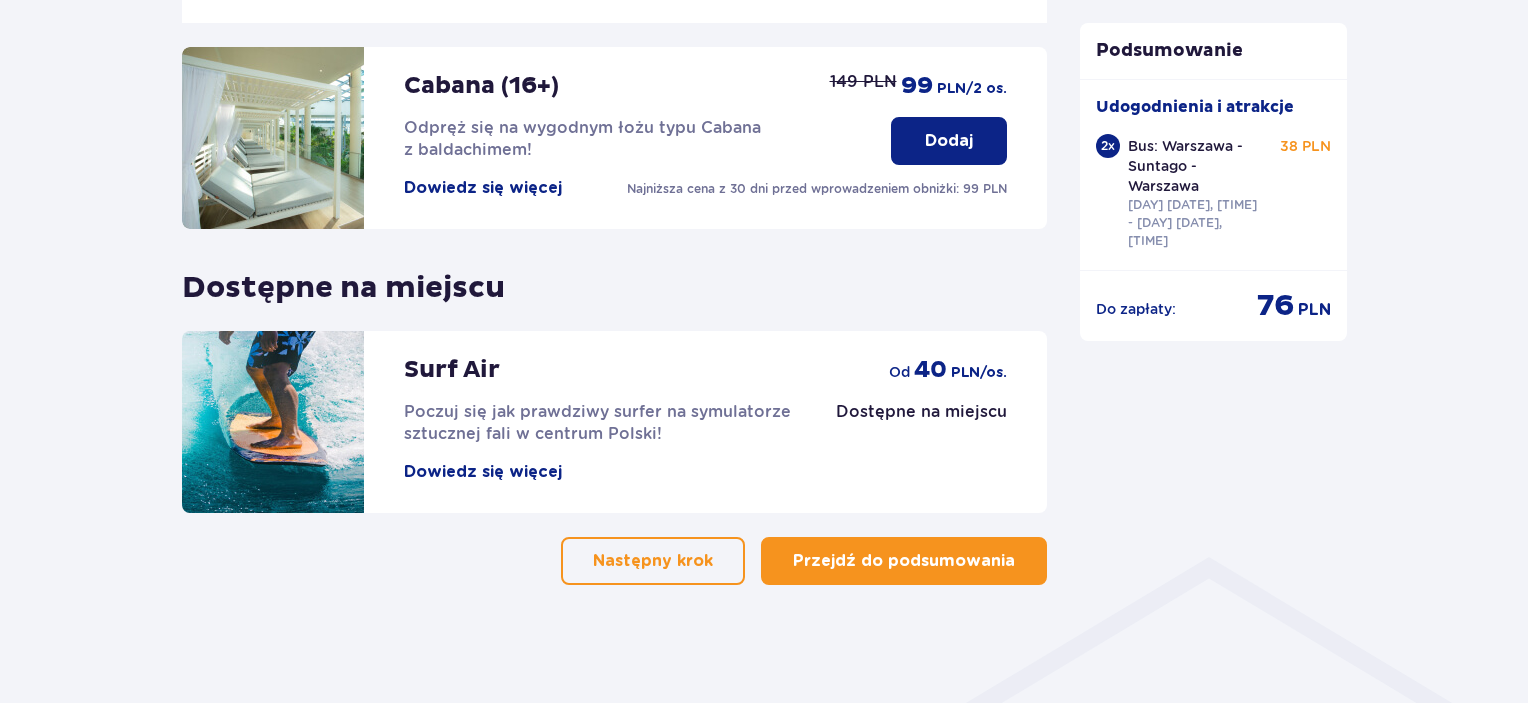 click on "Przejdź do podsumowania" at bounding box center [904, 561] 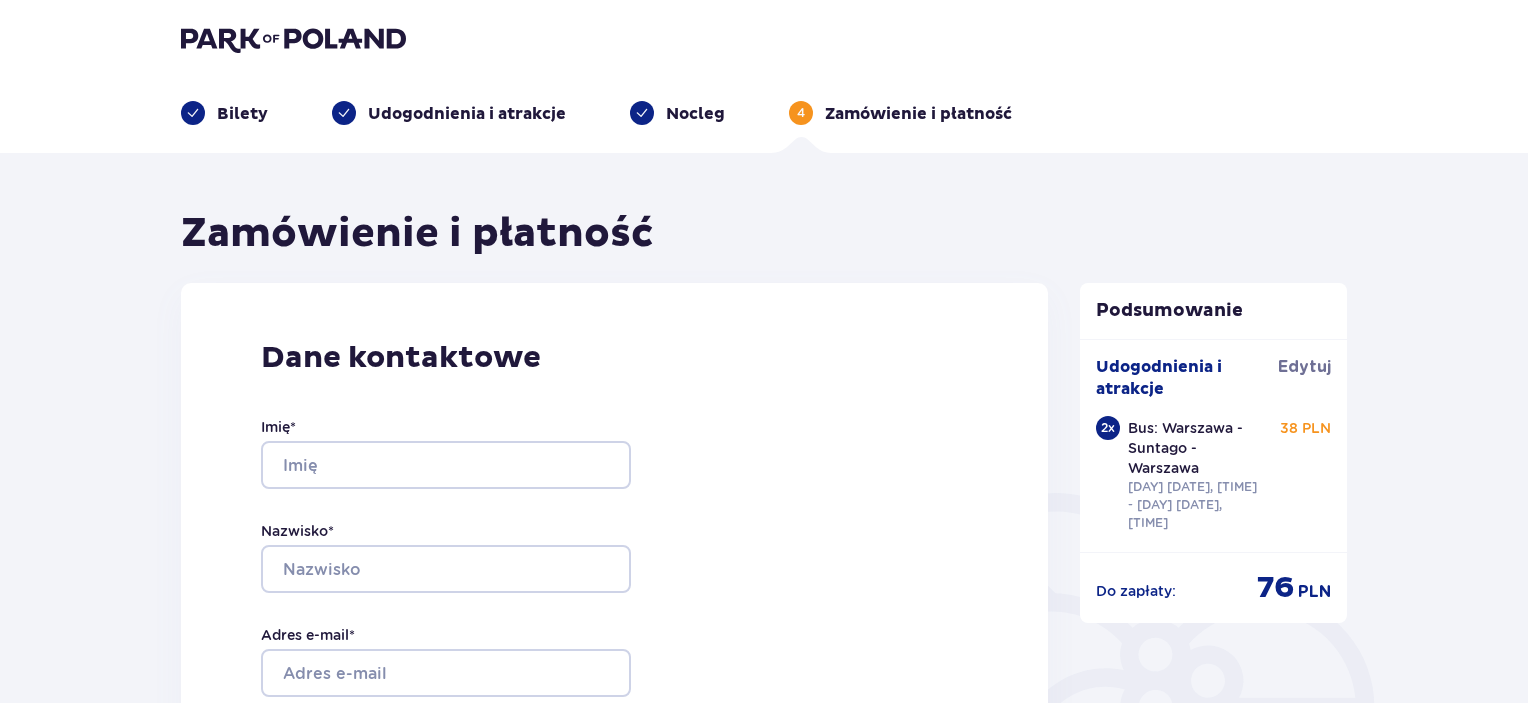 scroll, scrollTop: 0, scrollLeft: 0, axis: both 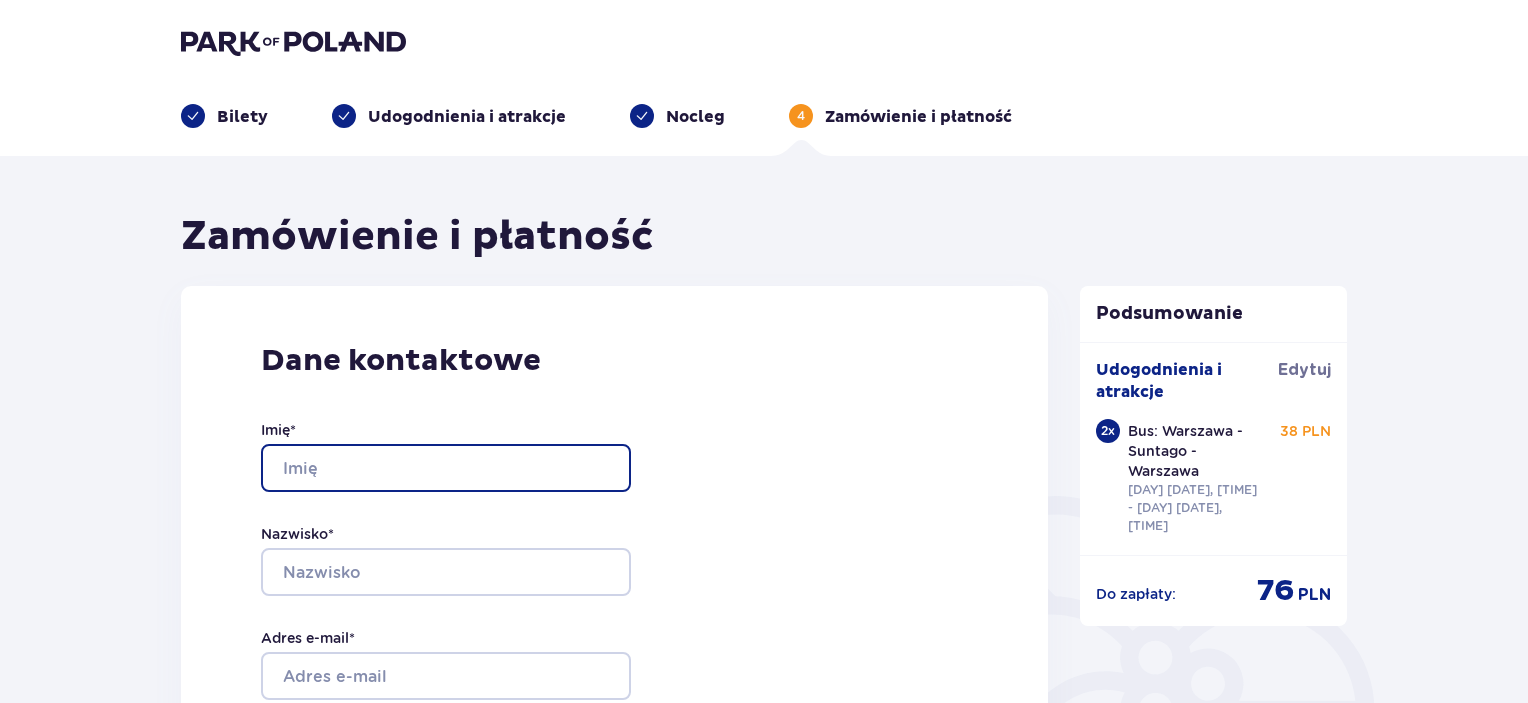 click on "Imię *" at bounding box center [446, 468] 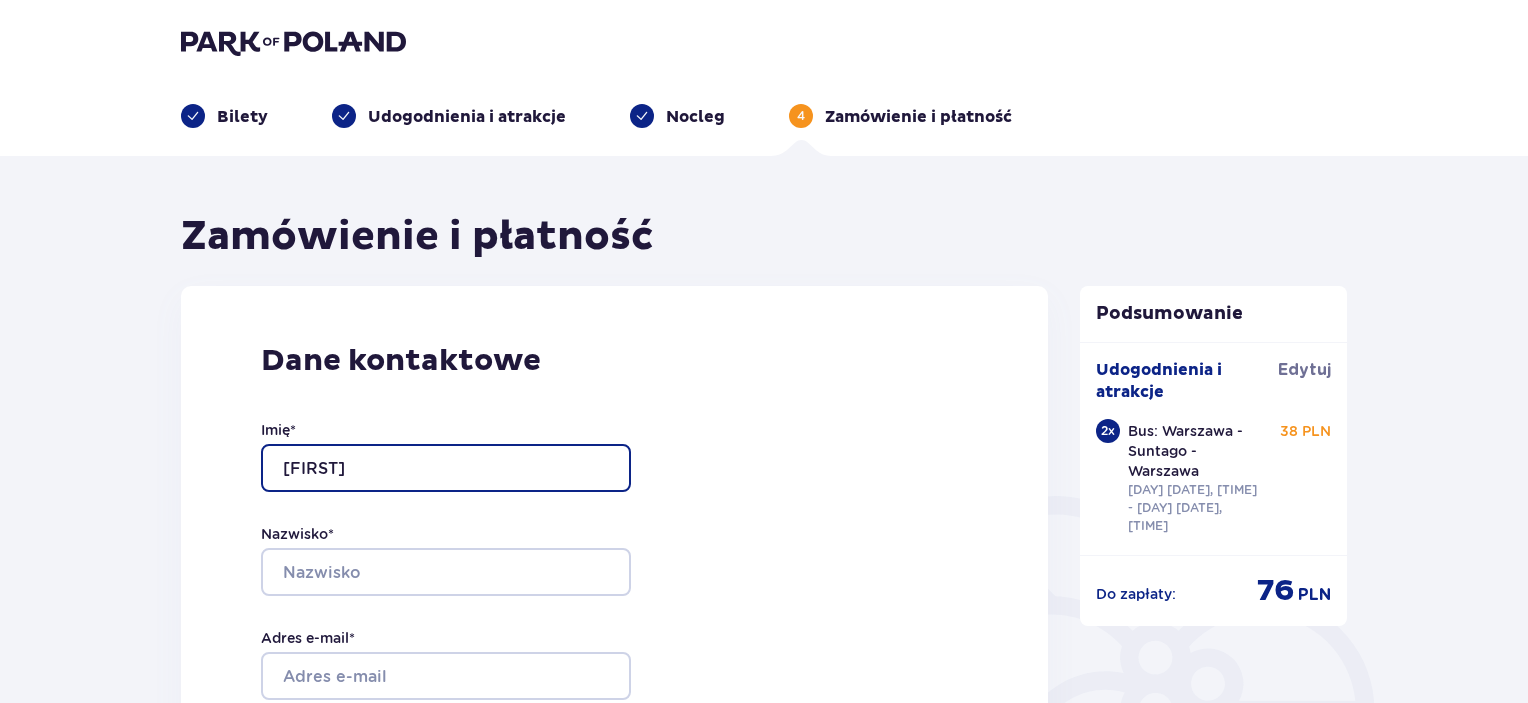 type on "[NAME]" 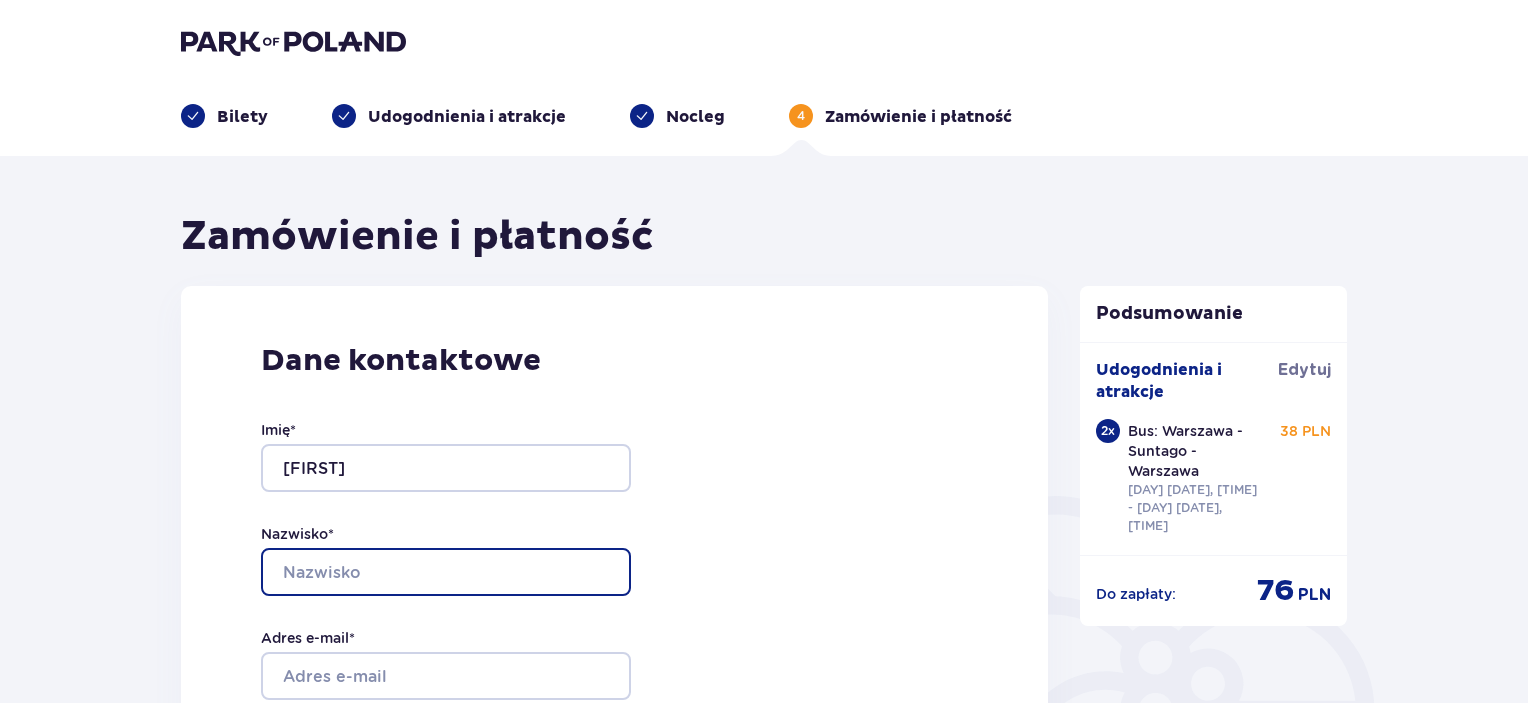 click on "Nazwisko *" at bounding box center (446, 572) 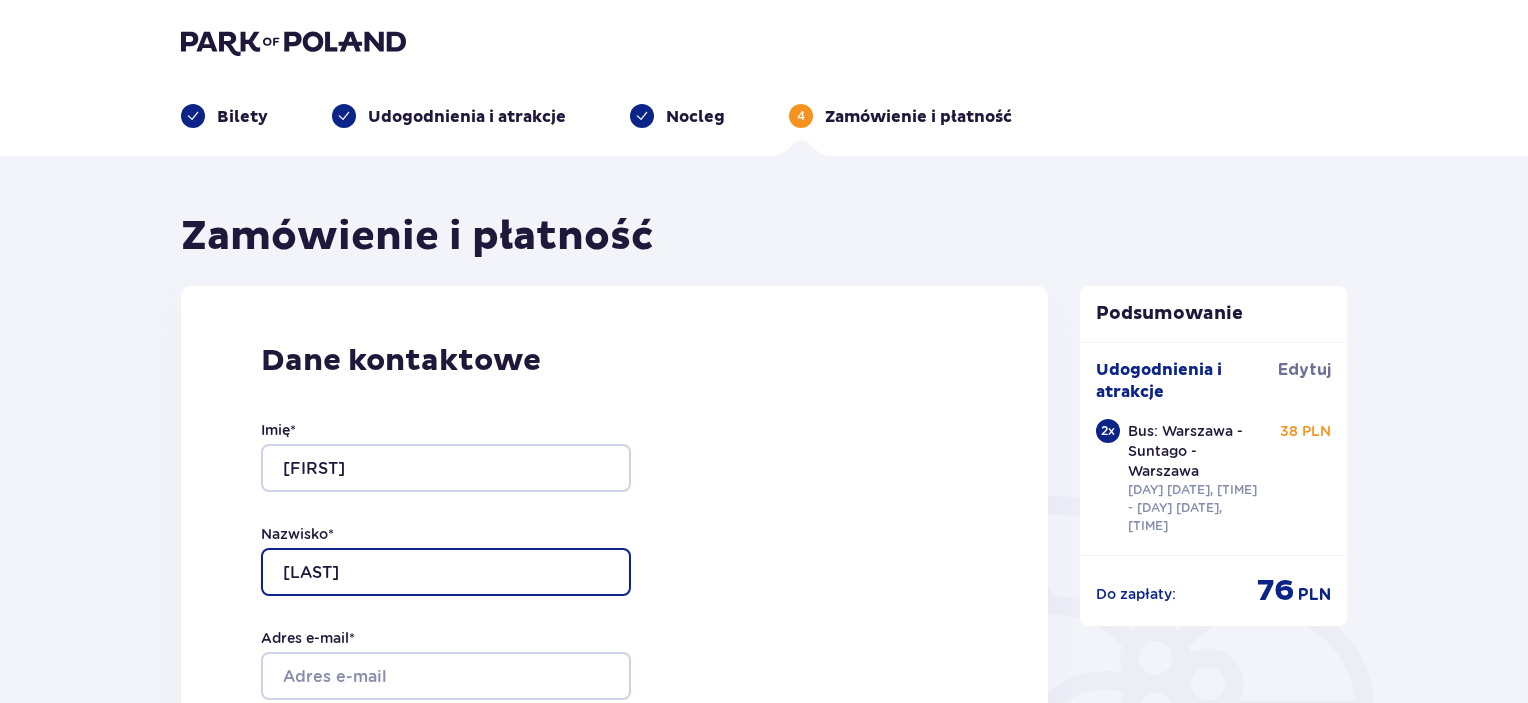 type on "[NAME]" 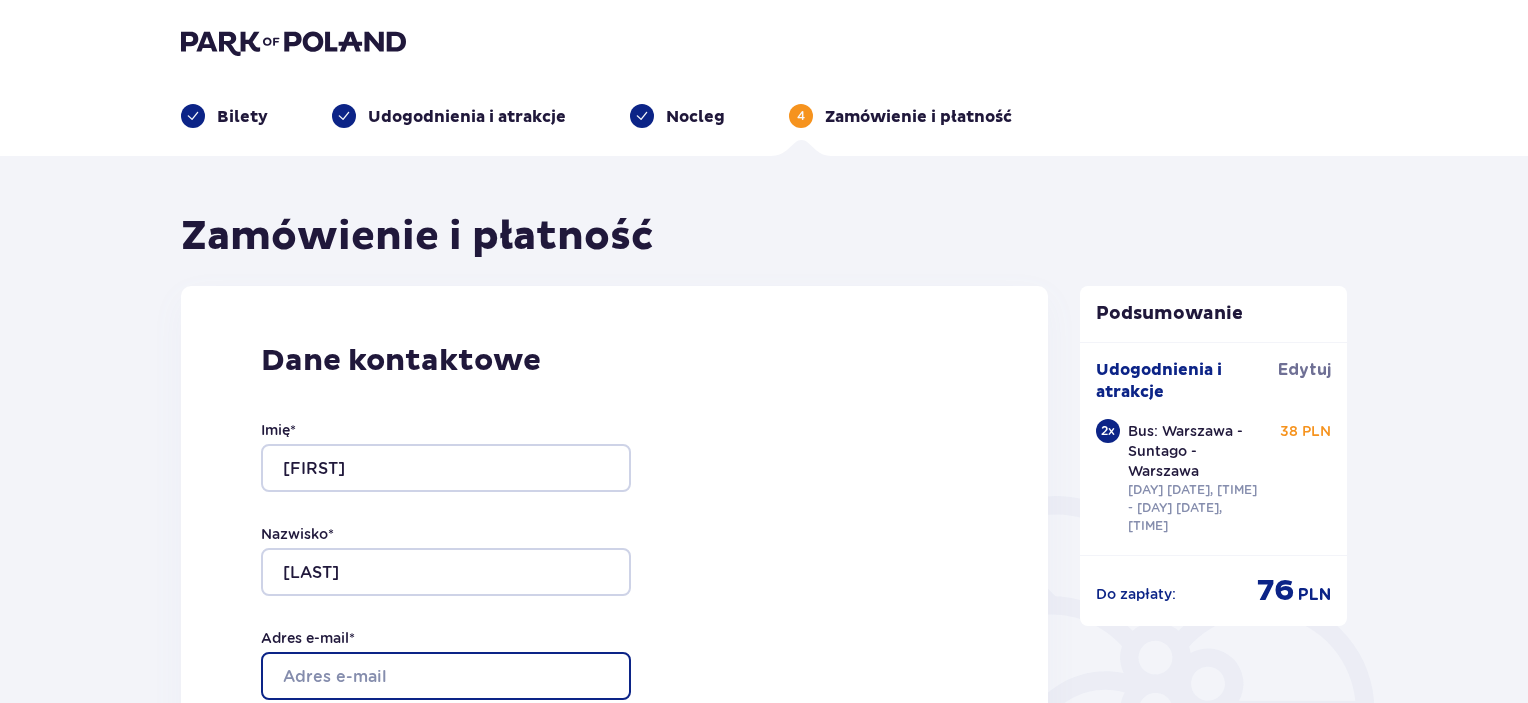 click on "Adres e-mail *" at bounding box center [446, 676] 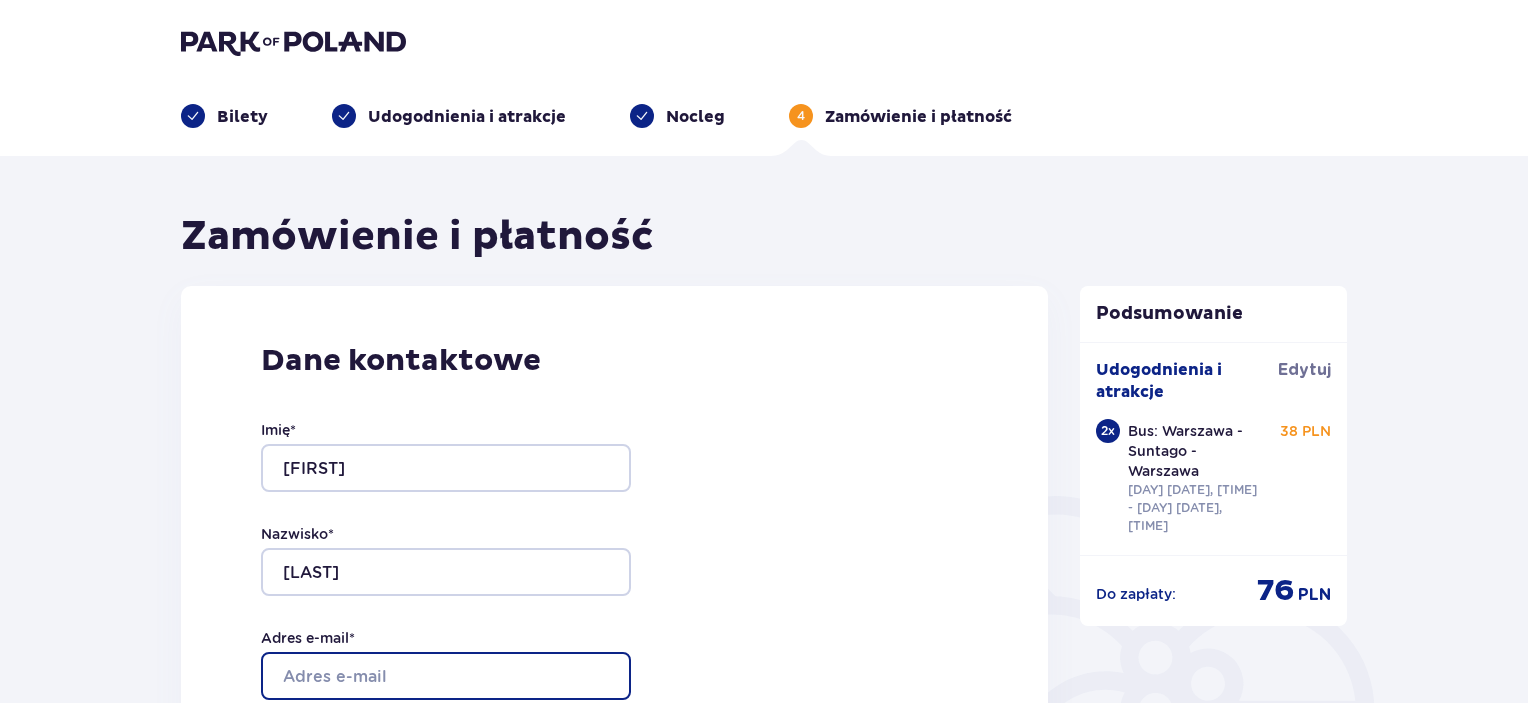 type on "support@example.com" 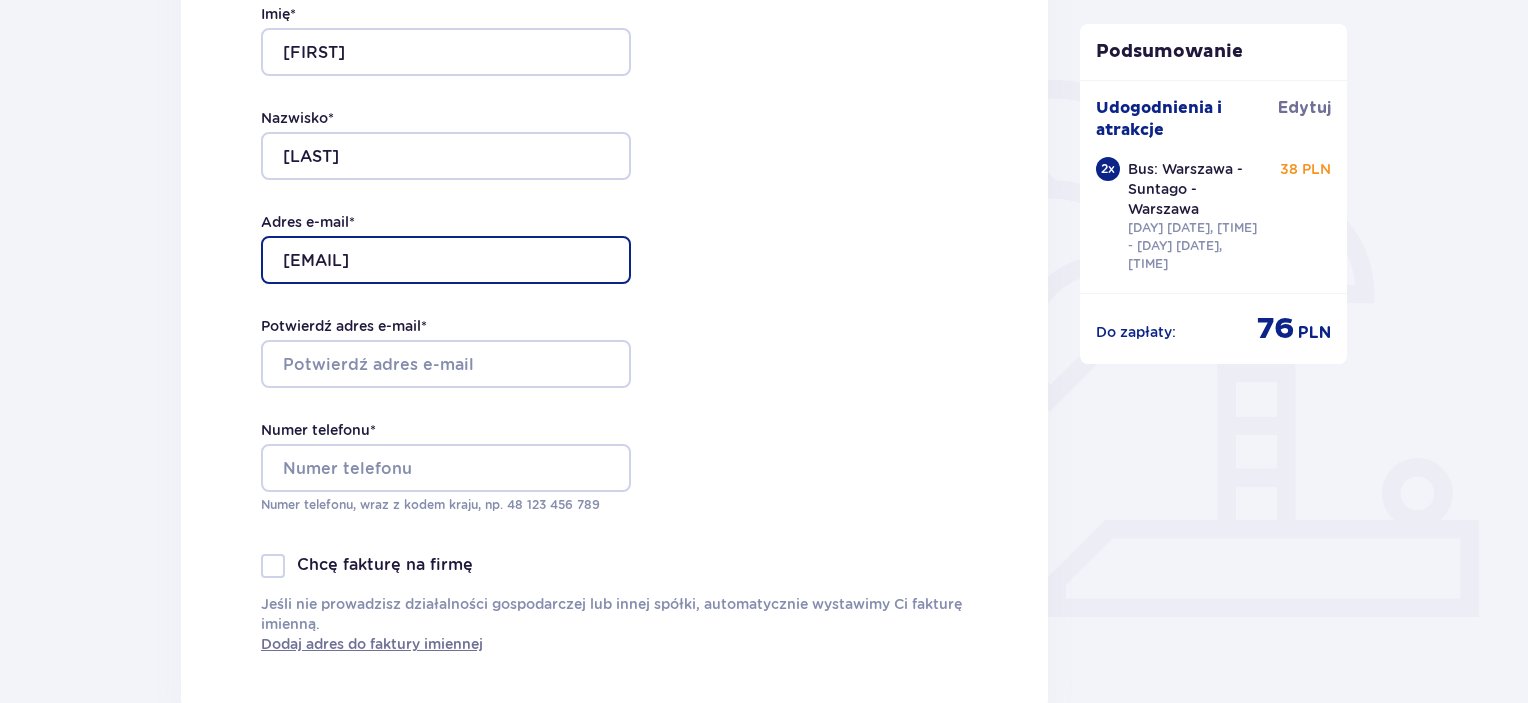 scroll, scrollTop: 476, scrollLeft: 0, axis: vertical 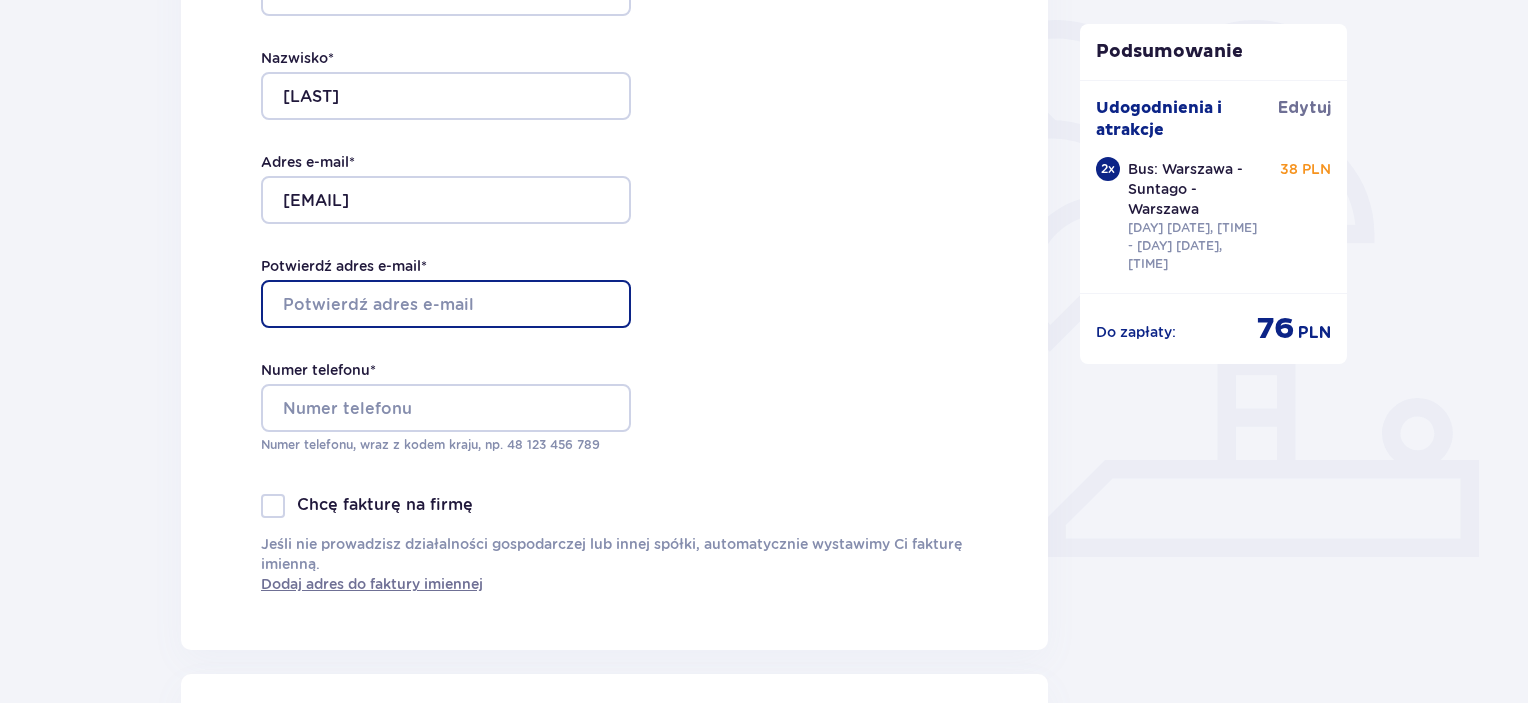 click on "Potwierdź adres e-mail *" at bounding box center (446, 304) 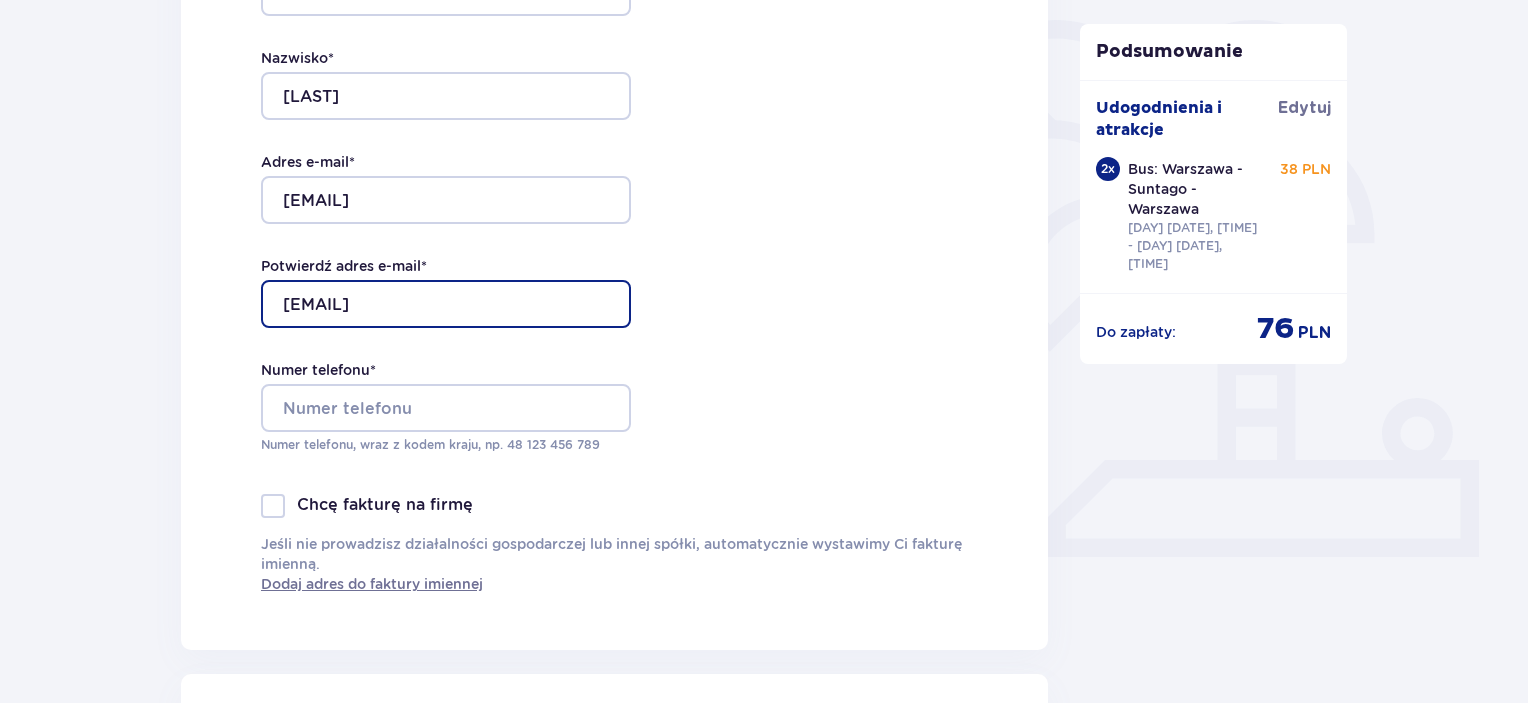 type on "support@example.com" 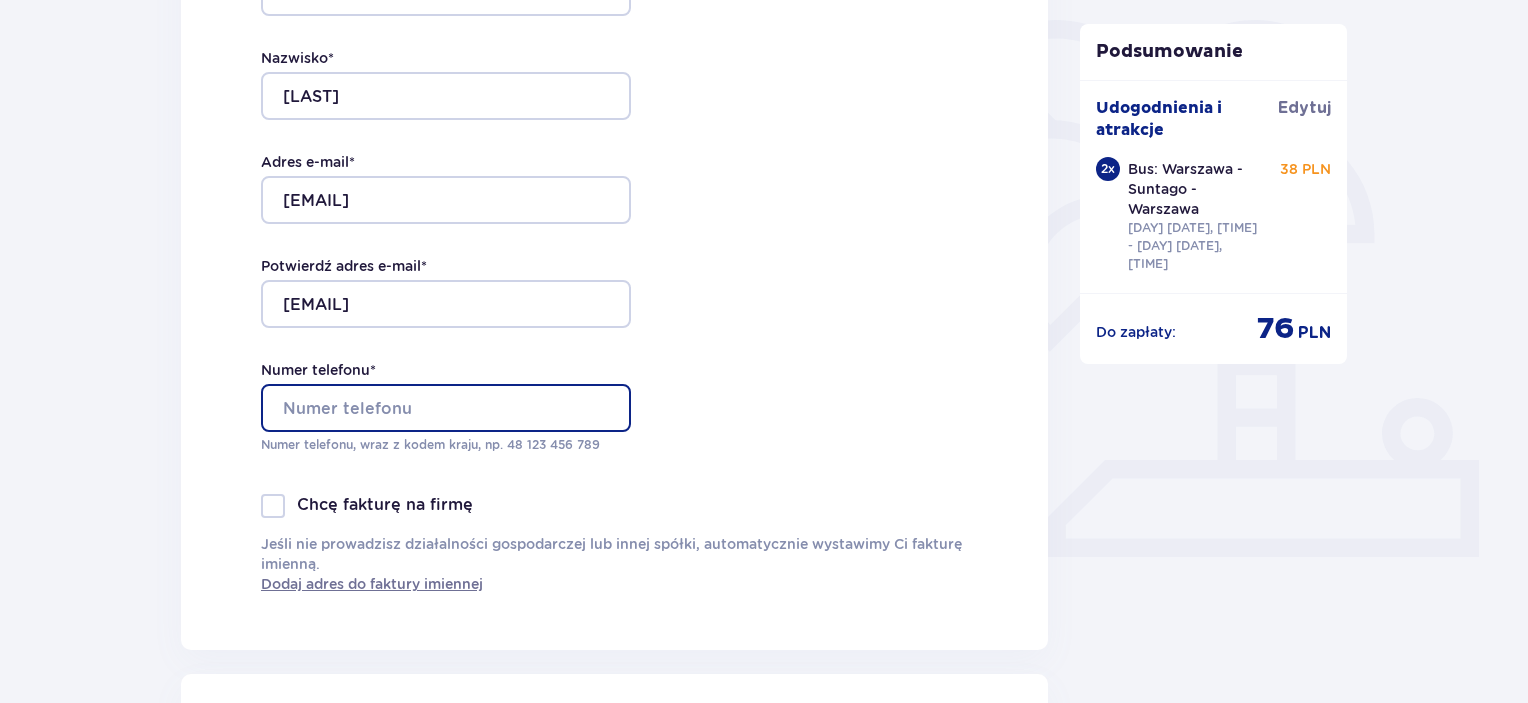 click on "Numer telefonu *" at bounding box center [446, 408] 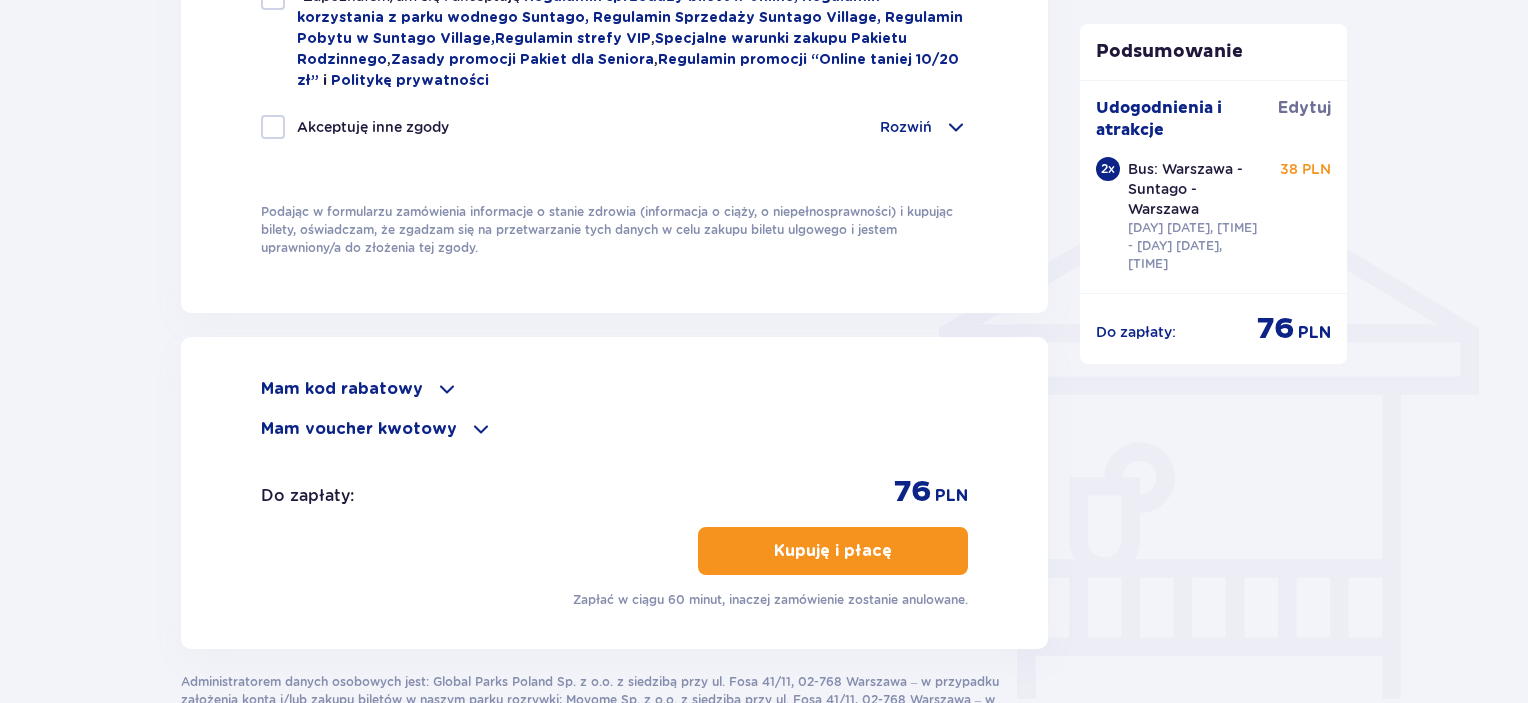 scroll, scrollTop: 1489, scrollLeft: 0, axis: vertical 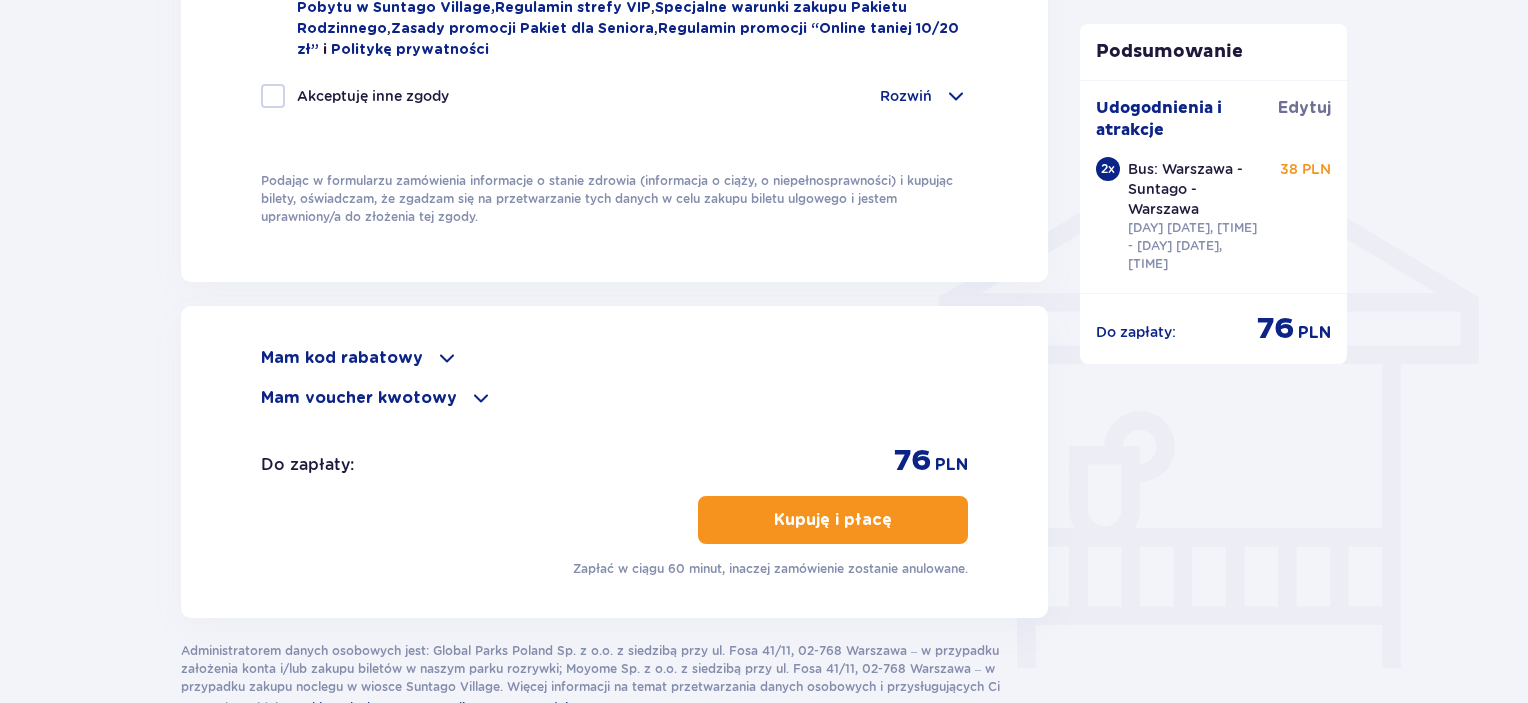 type on "[PHONE]" 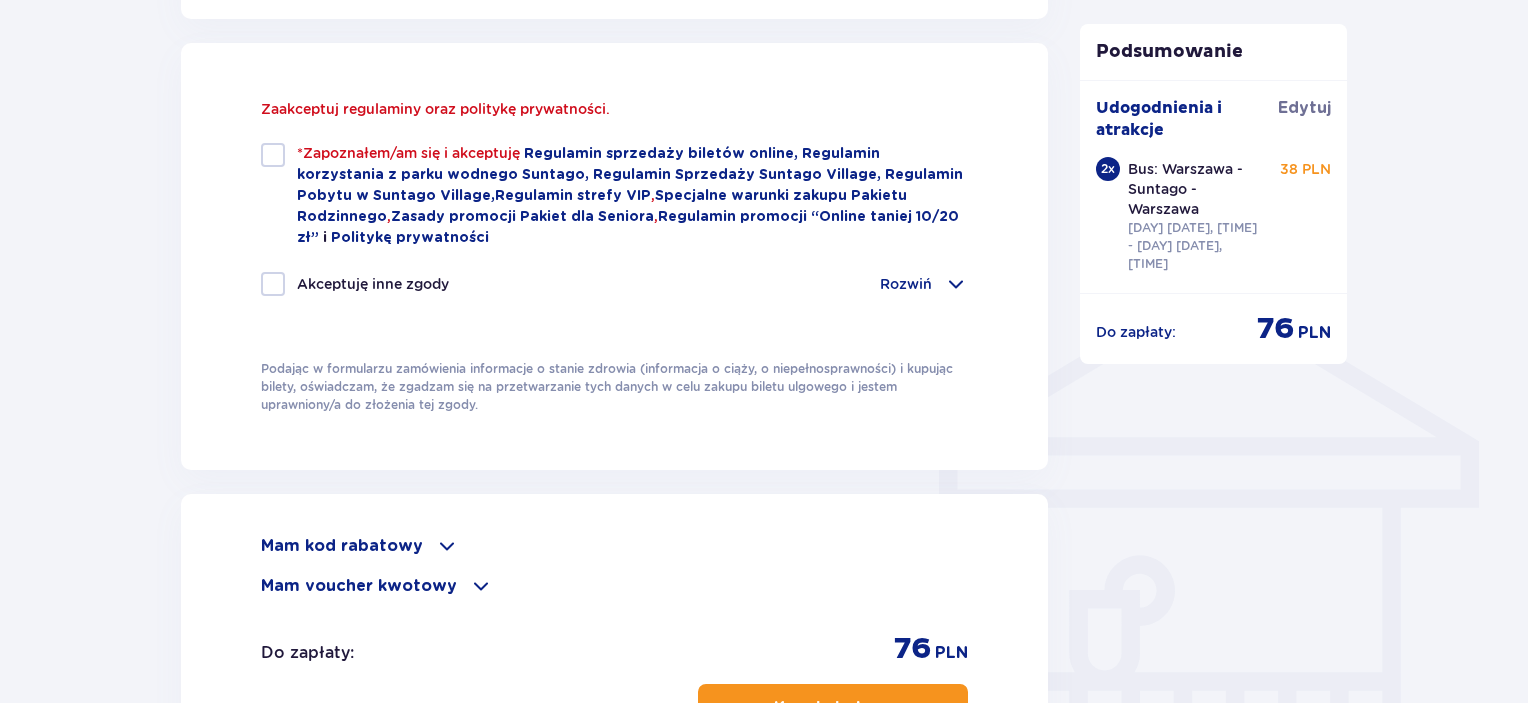scroll, scrollTop: 1344, scrollLeft: 0, axis: vertical 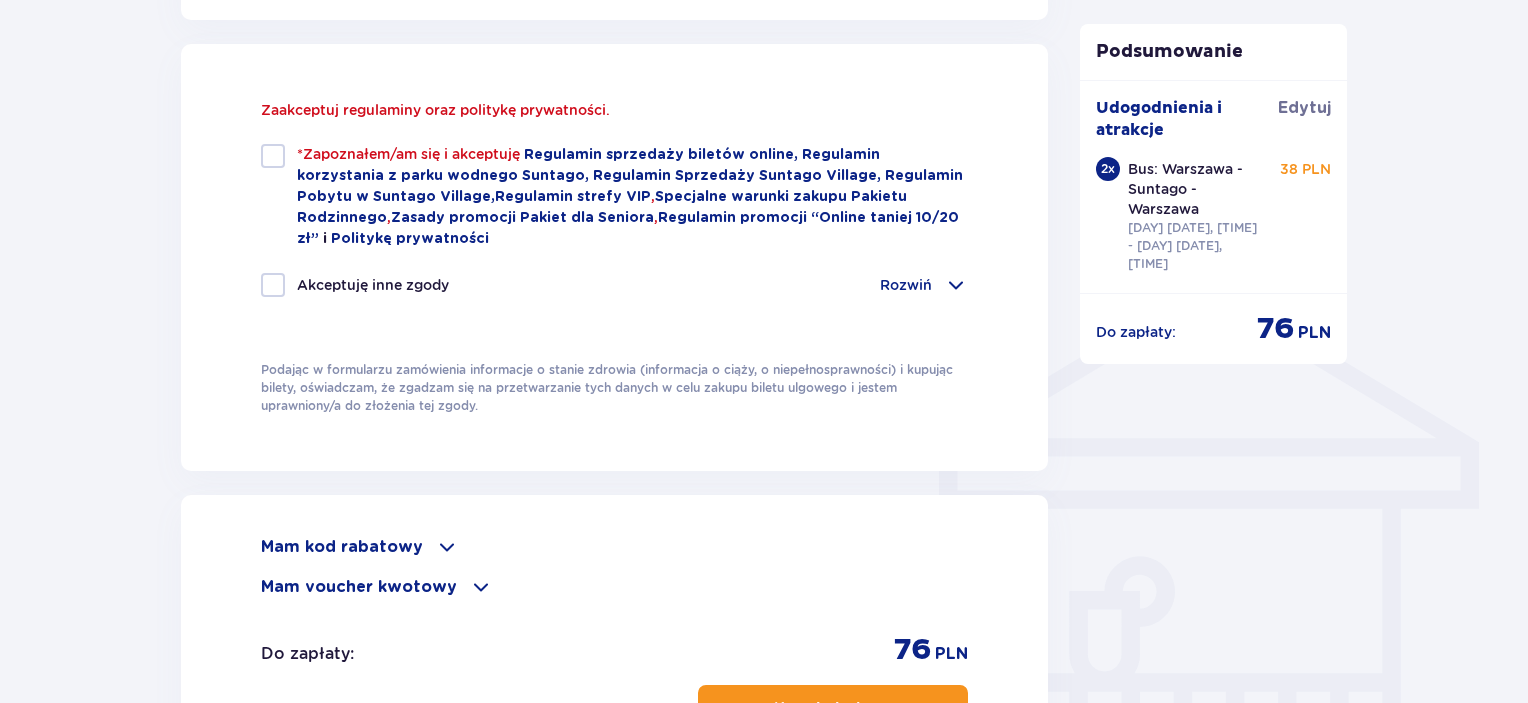 click at bounding box center [273, 156] 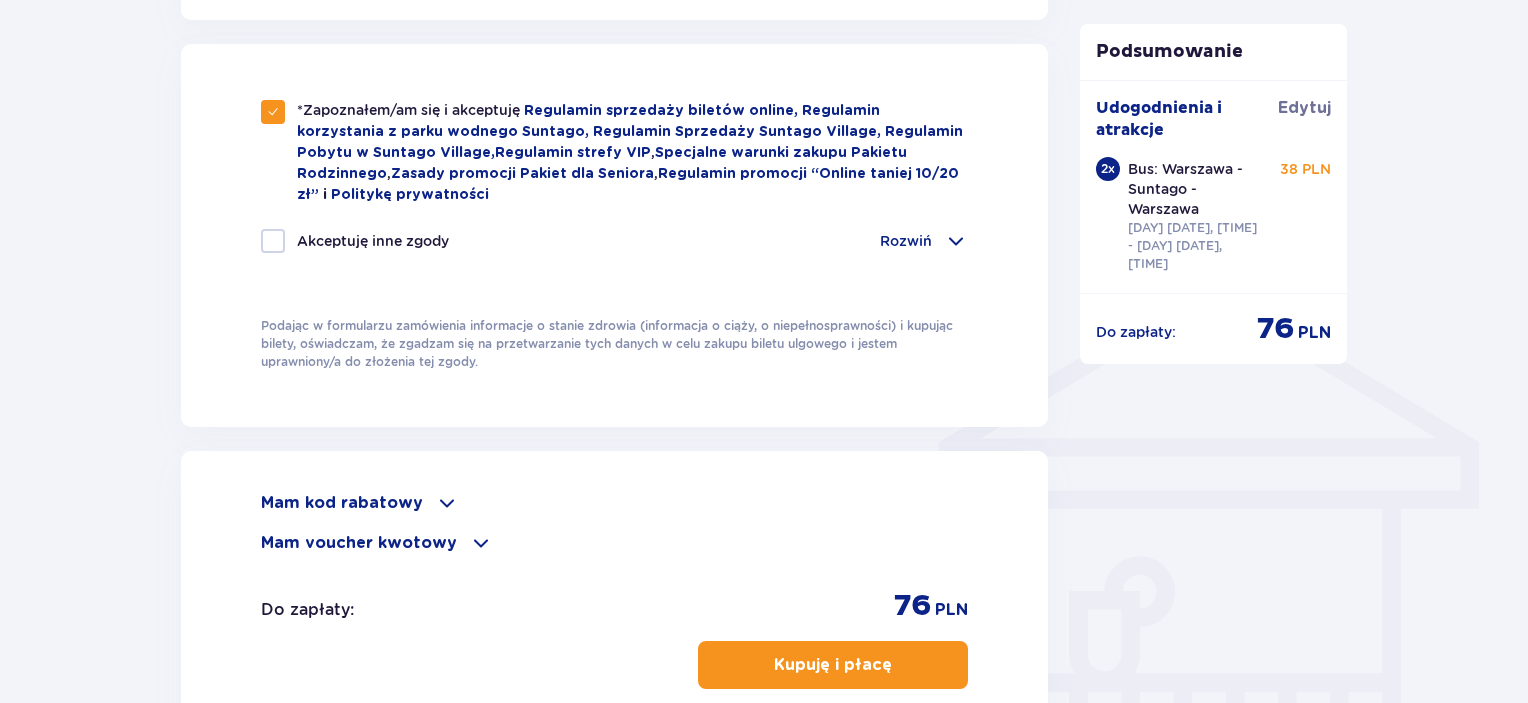 click at bounding box center (896, 665) 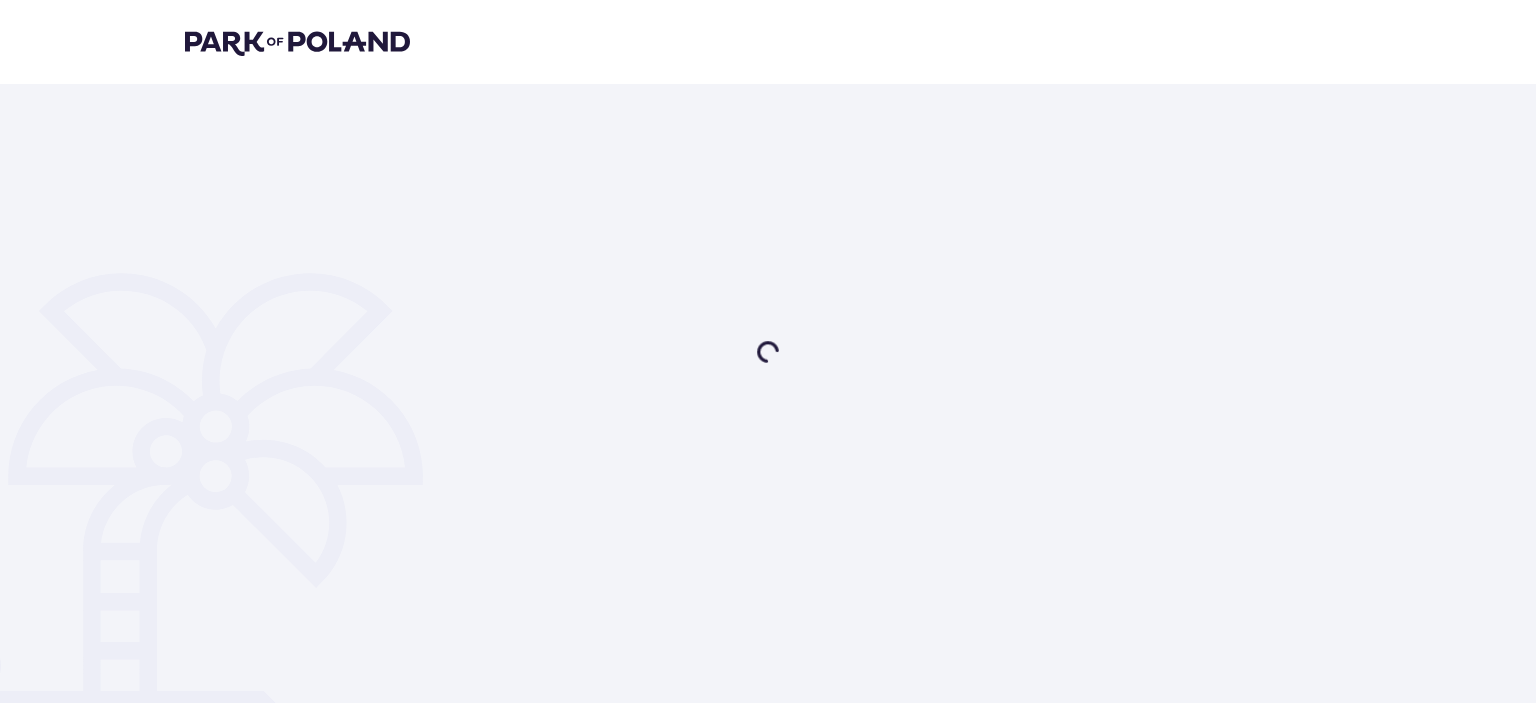 scroll, scrollTop: 0, scrollLeft: 0, axis: both 